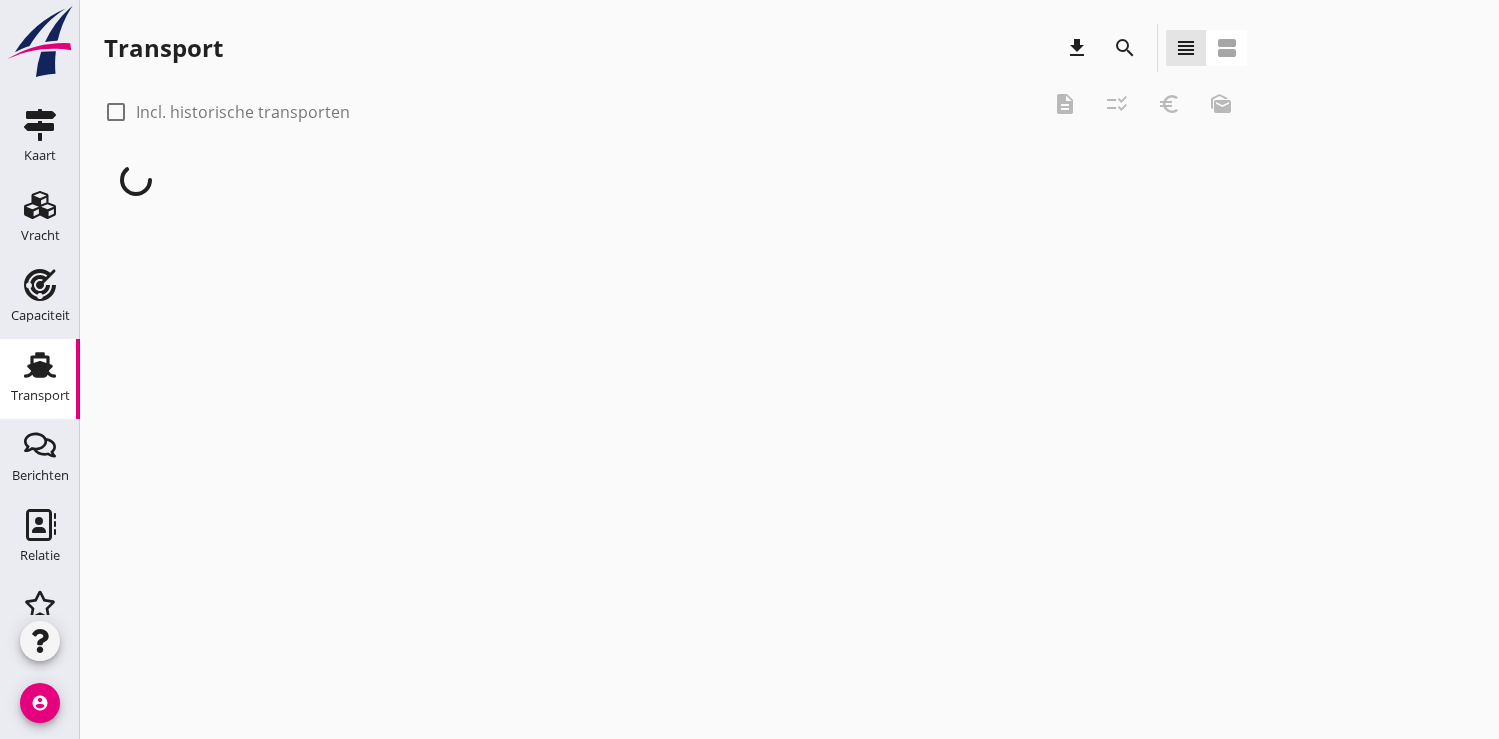 scroll, scrollTop: 0, scrollLeft: 0, axis: both 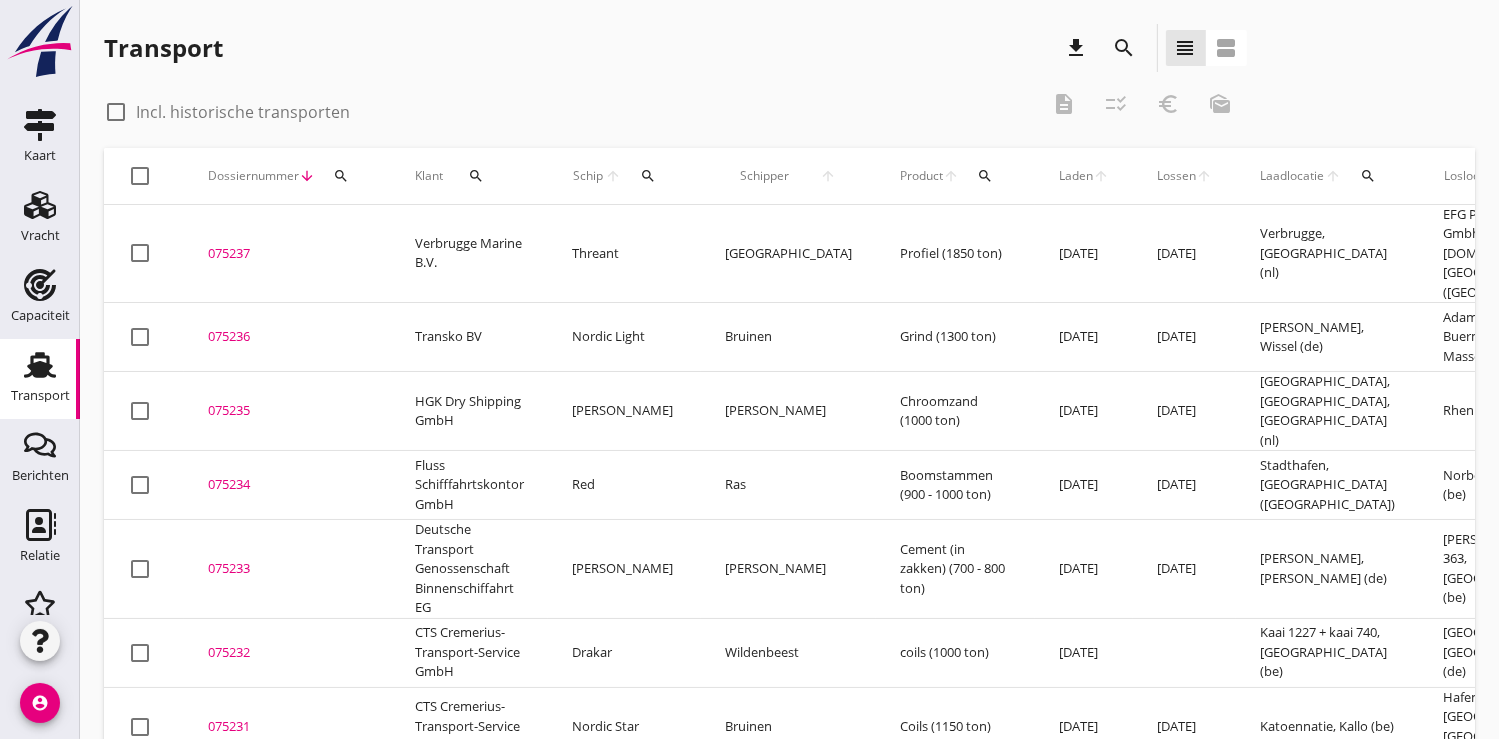 click on "Transport  download search view_headline view_agenda" at bounding box center (675, 48) 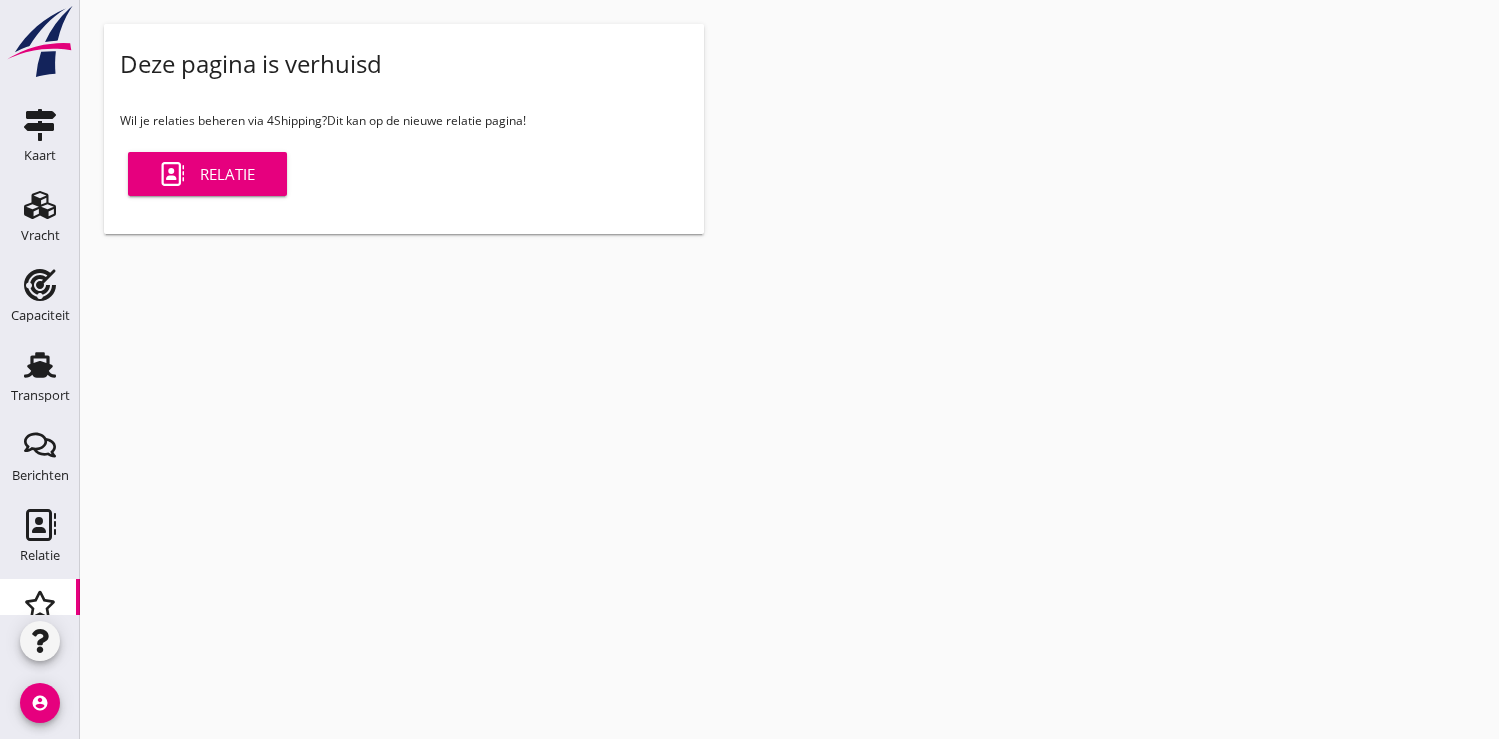 scroll, scrollTop: 0, scrollLeft: 0, axis: both 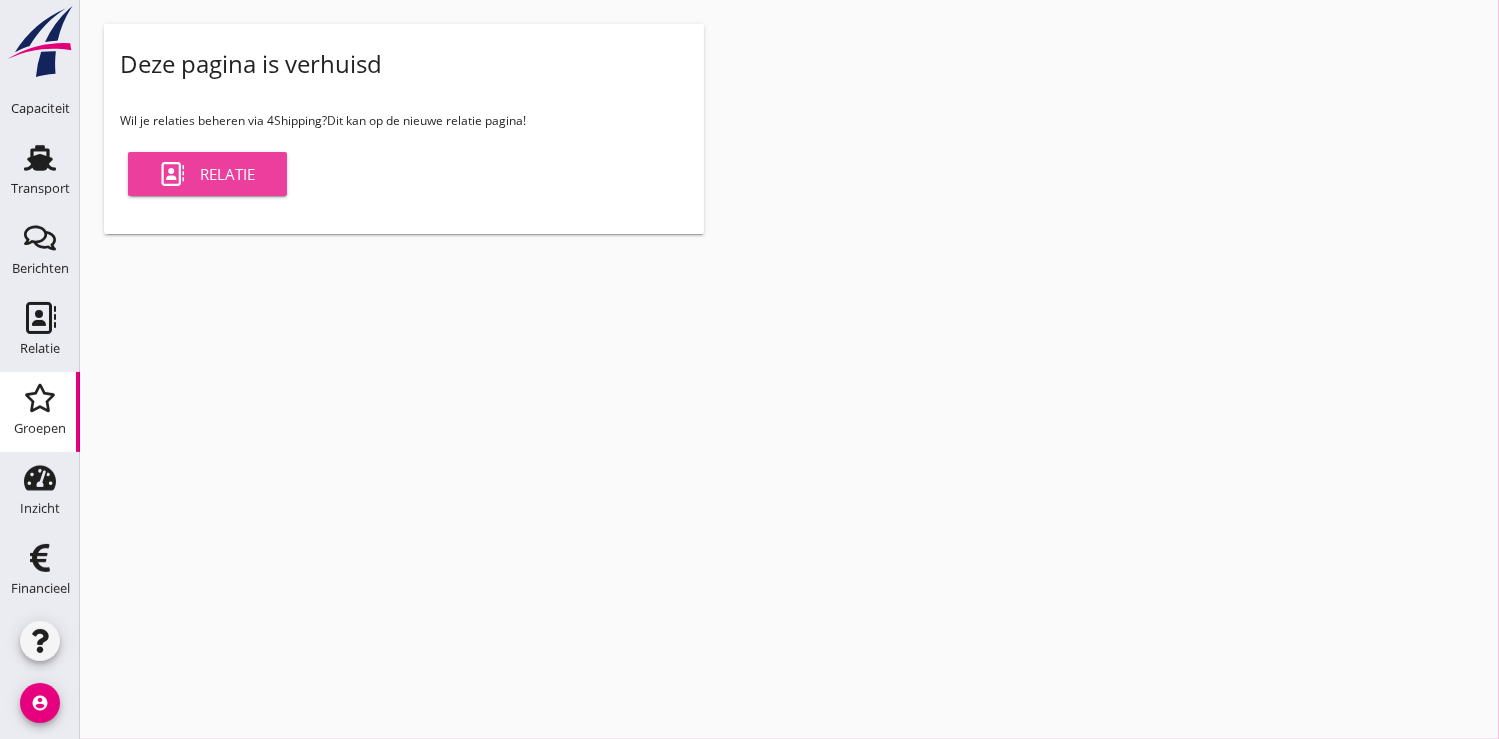 click on "Relatie" at bounding box center [207, 174] 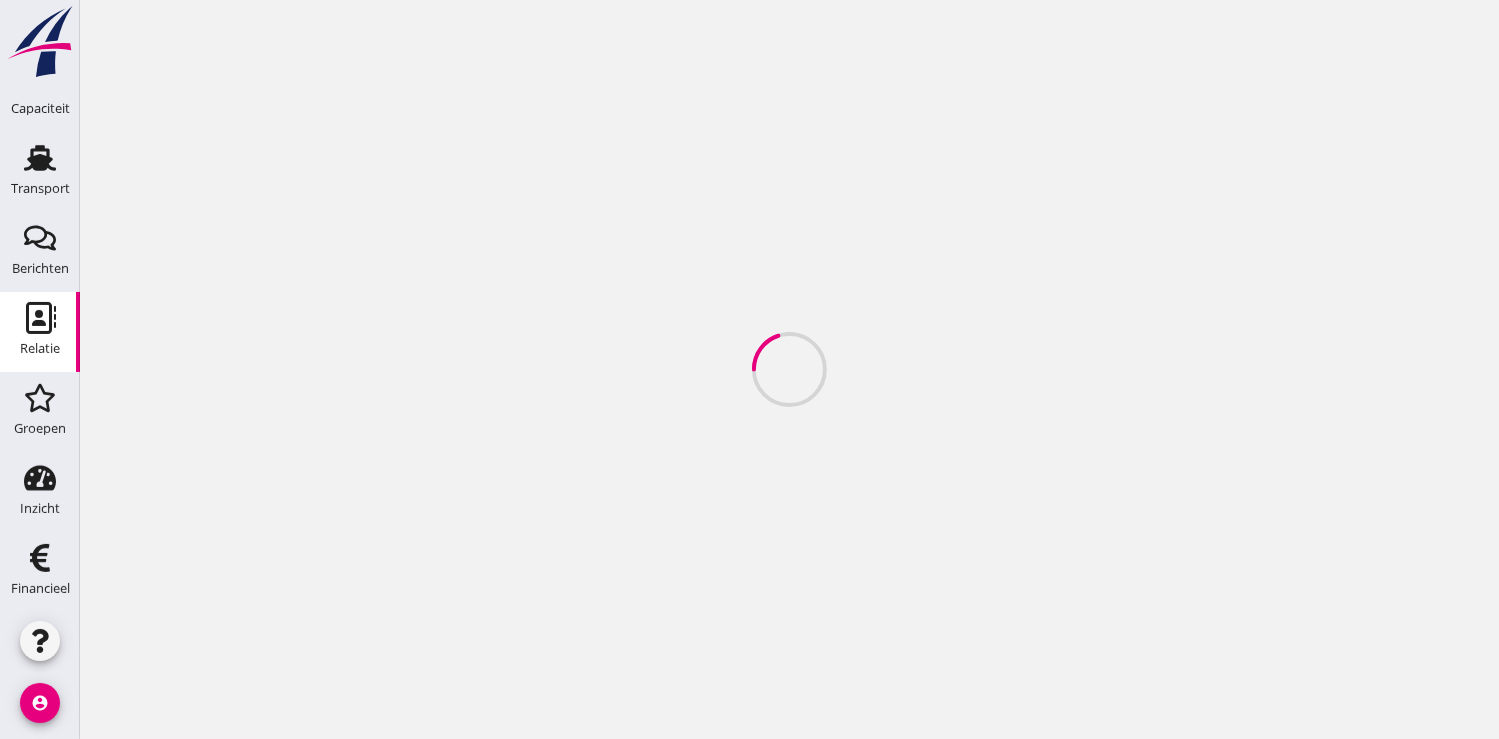 scroll, scrollTop: 0, scrollLeft: 0, axis: both 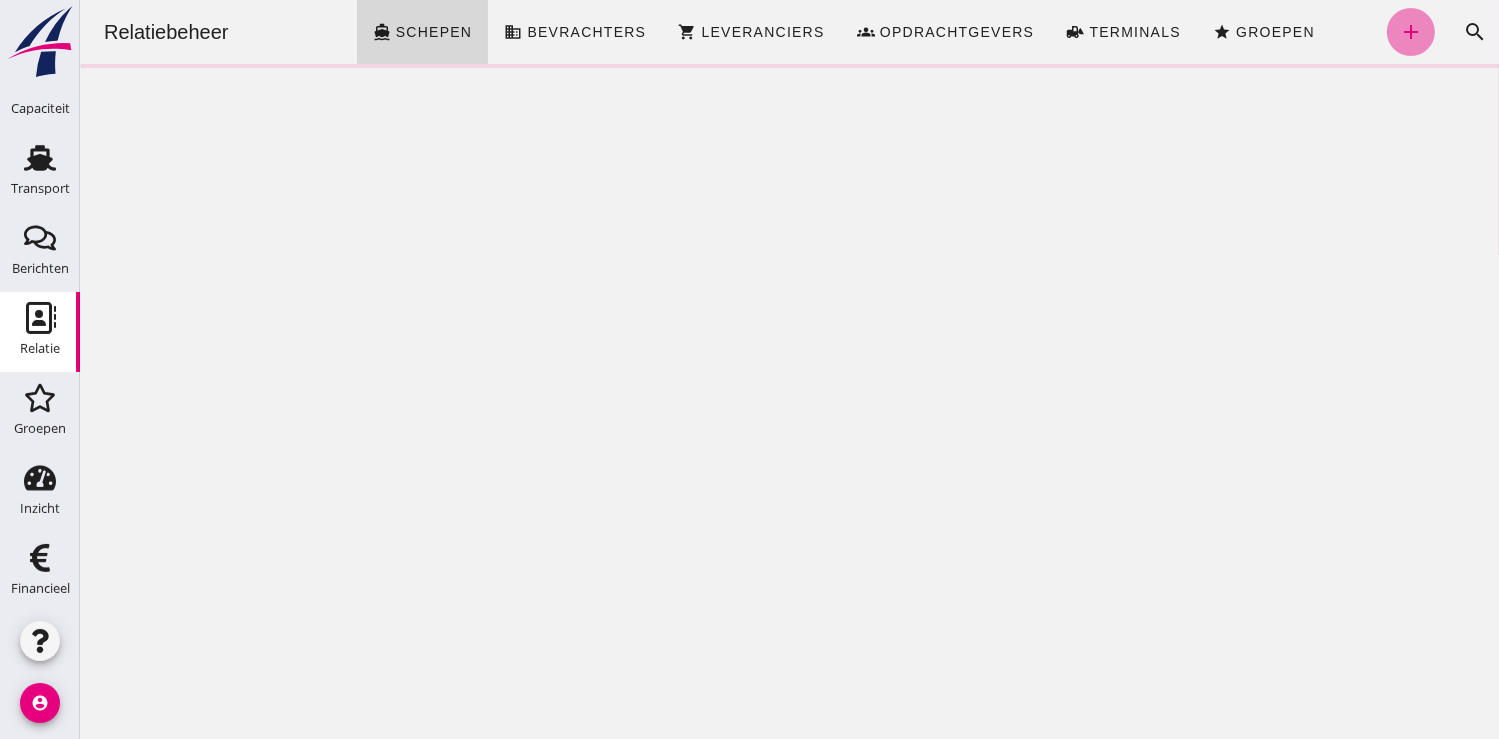 click on "add" at bounding box center [1410, 32] 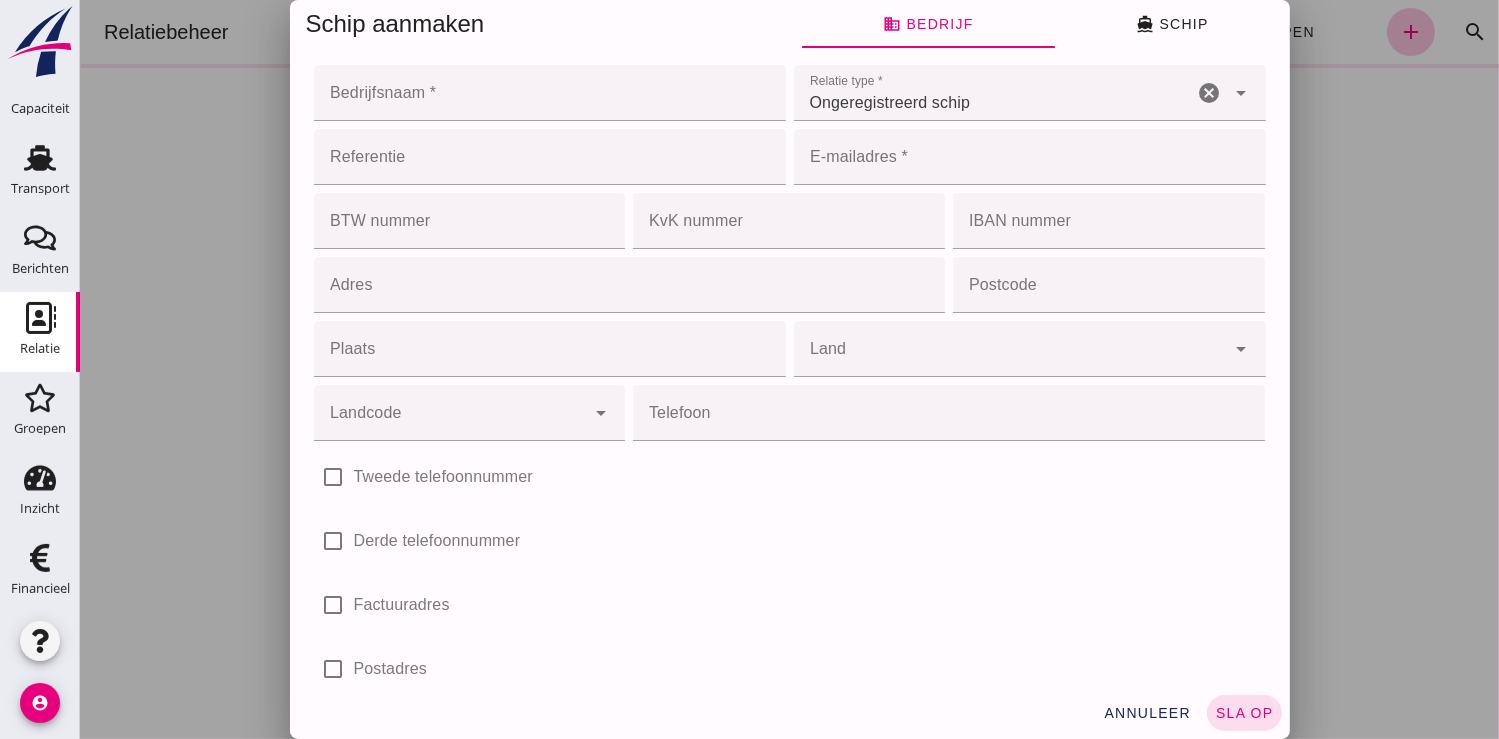 click on "Bedrijfsnaam *" 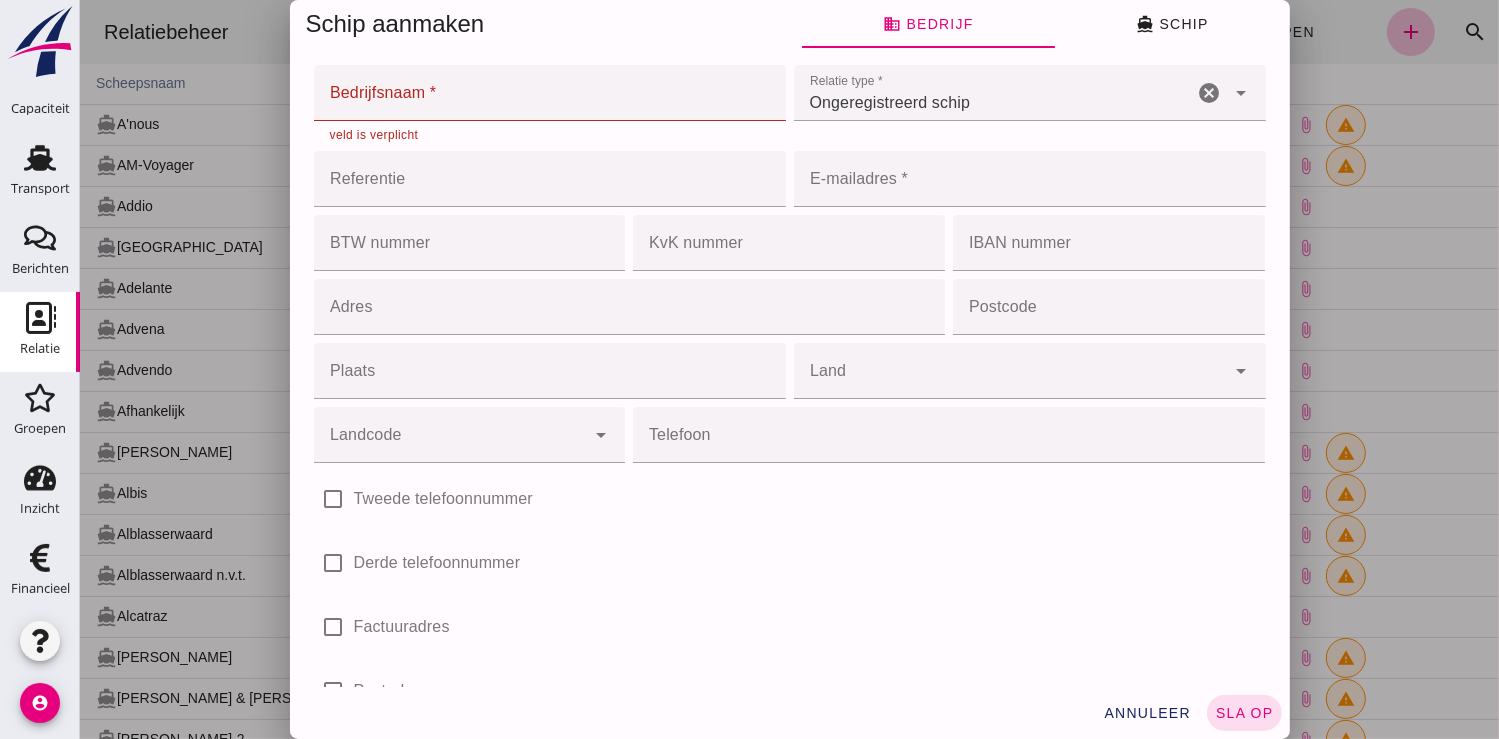click on "Bedrijfsnaam * Bedrijfsnaam * cancel veld is verplicht  Relatie type * Relatie type * Ongeregistreerd schip unregistered_vessel cancel arrow_drop_down Referentie Referentie cancel E-mailadres * E-mailadres * cancel BTW nummer BTW nummer cancel KvK nummer KvK nummer cancel IBAN nummer IBAN nummer cancel Adres Adres cancel Postcode Postcode cancel Plaats Plaats cancel Land Land cancel arrow_drop_down Landcode Landcode cancel arrow_drop_down Telefoon Telefoon cancel check_box_outline_blank Tweede telefoonnummer check_box_outline_blank Derde telefoonnummer check_box_outline_blank Factuuradres check_box_outline_blank Postadres Betalingstermijn (dagen) Betalingstermijn (dagen) cancel Website Website cancel Opmerking Opmerking cancel" at bounding box center (789, 534) 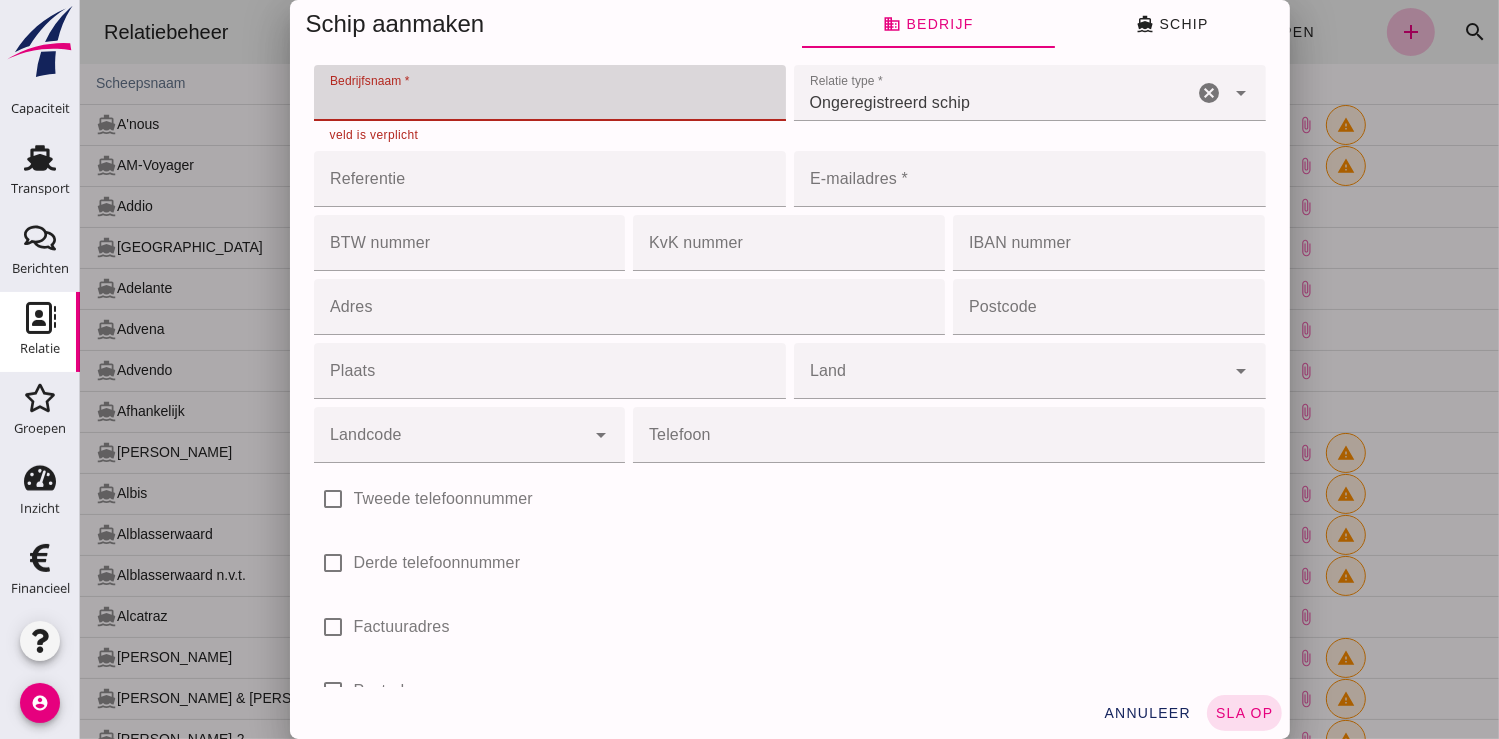 click on "Bedrijfsnaam *" 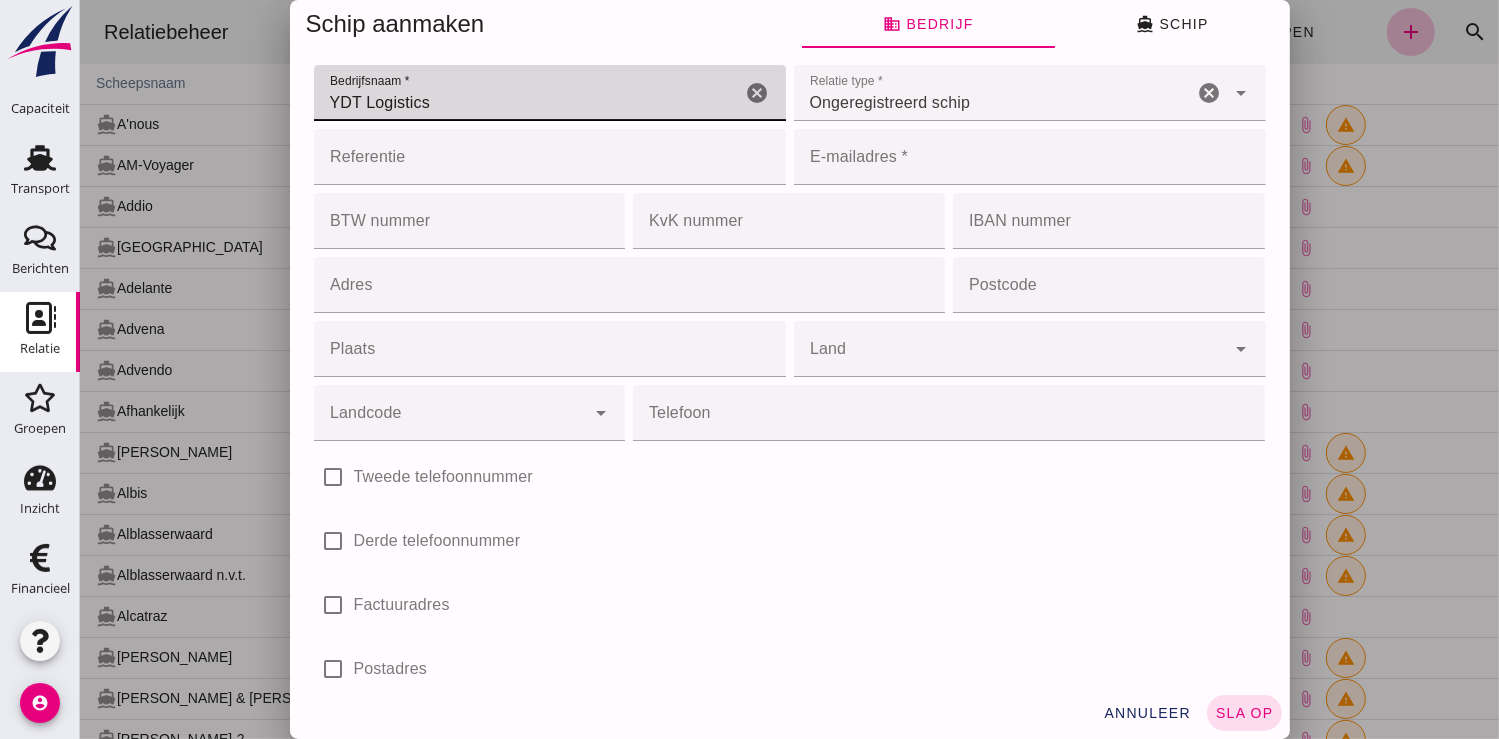 click on "YDT Logistics" 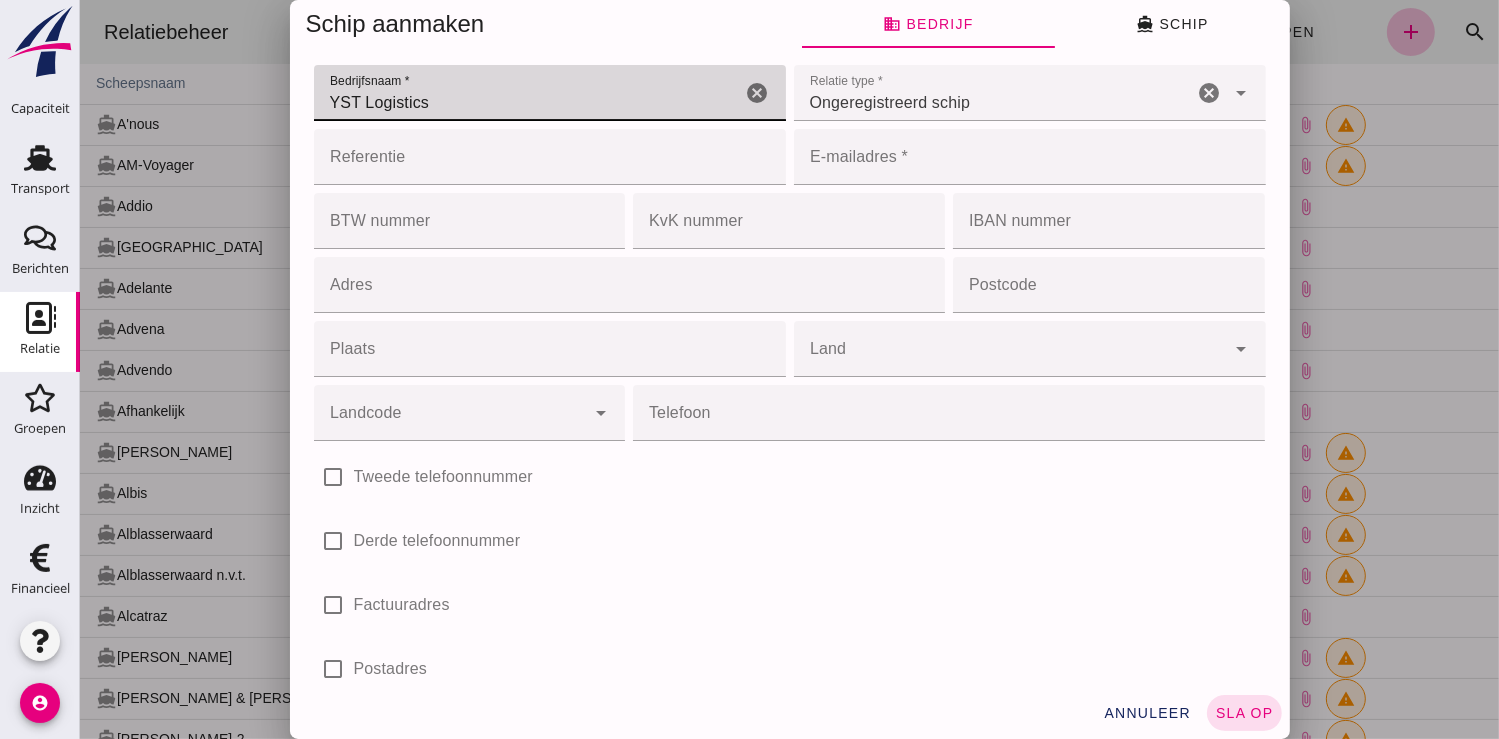 type on "YST Logistics" 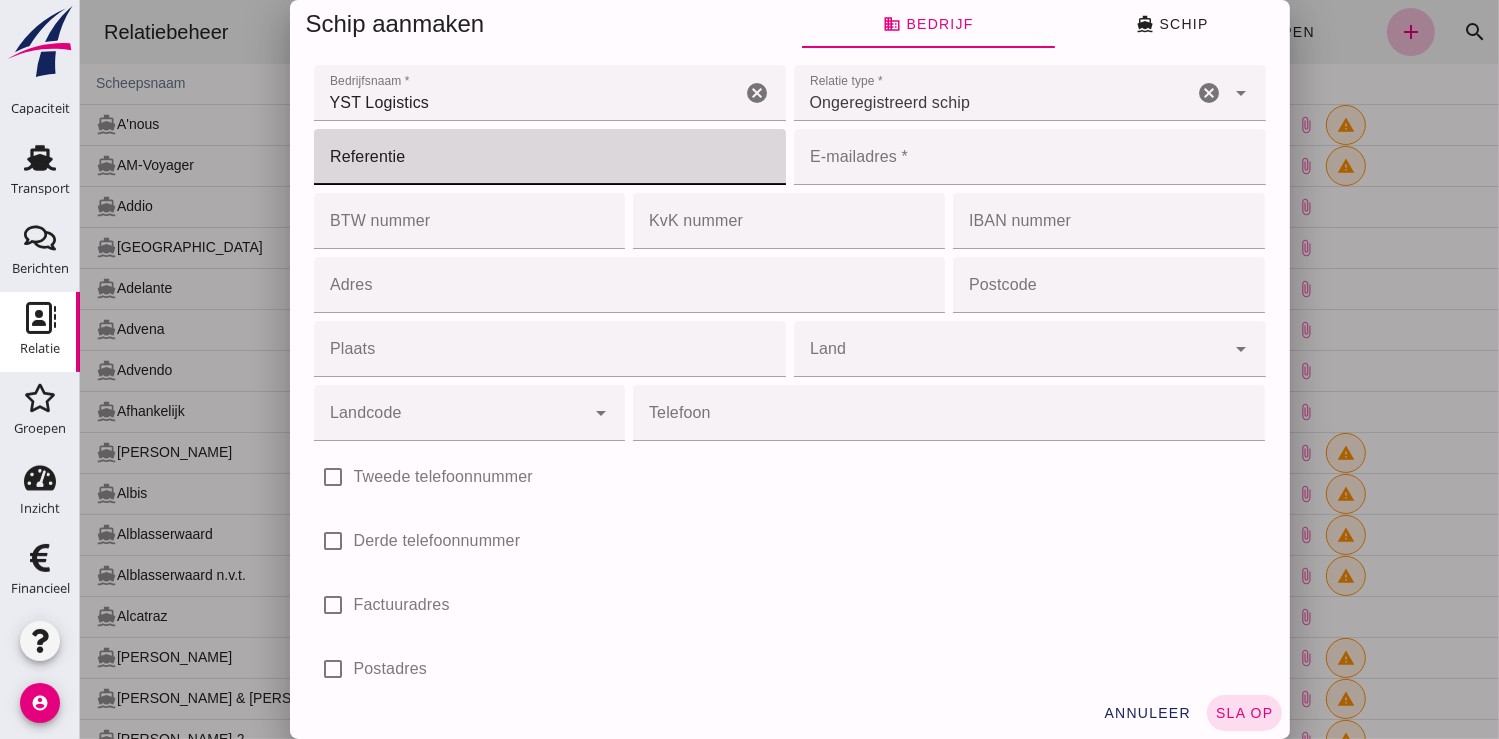 click on "Referentie" 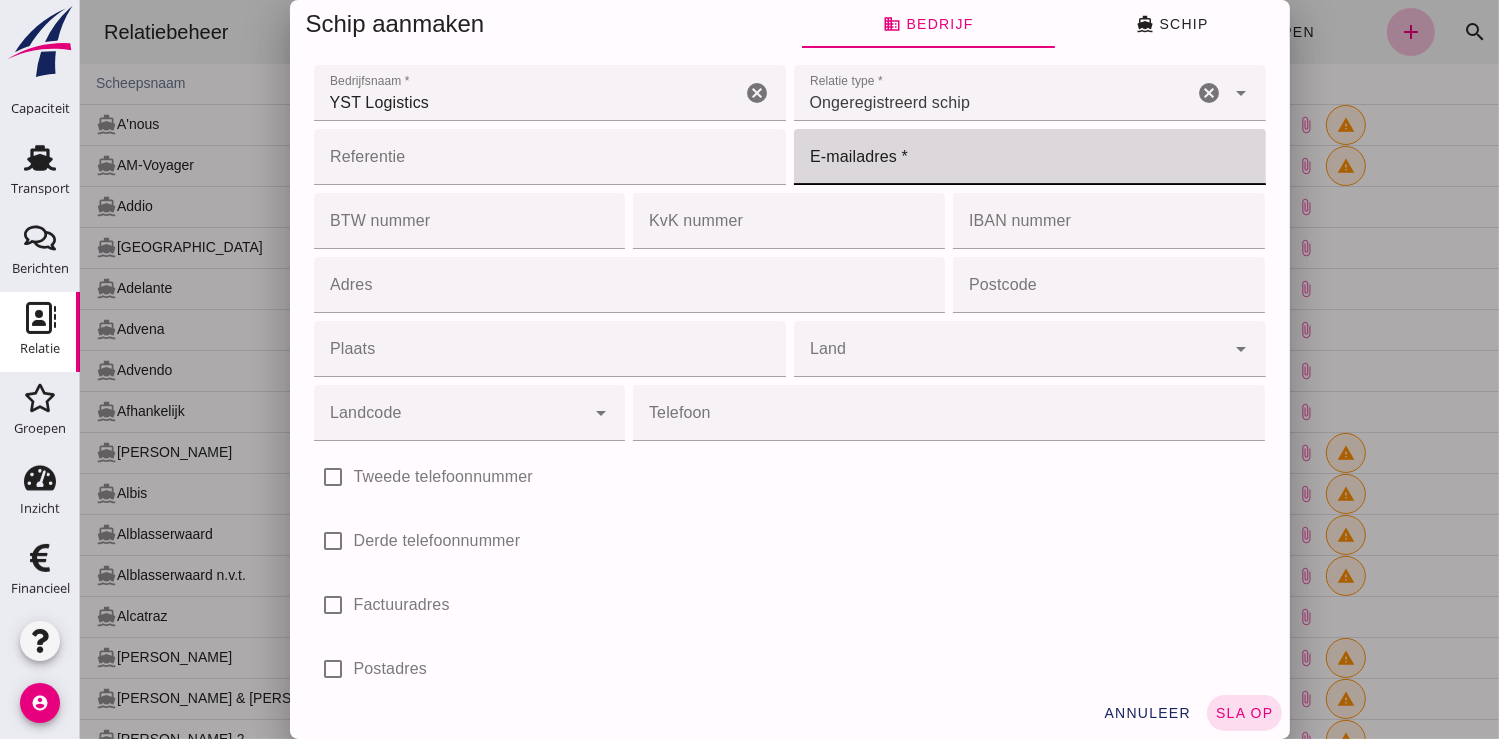 click on "E-mailadres *" 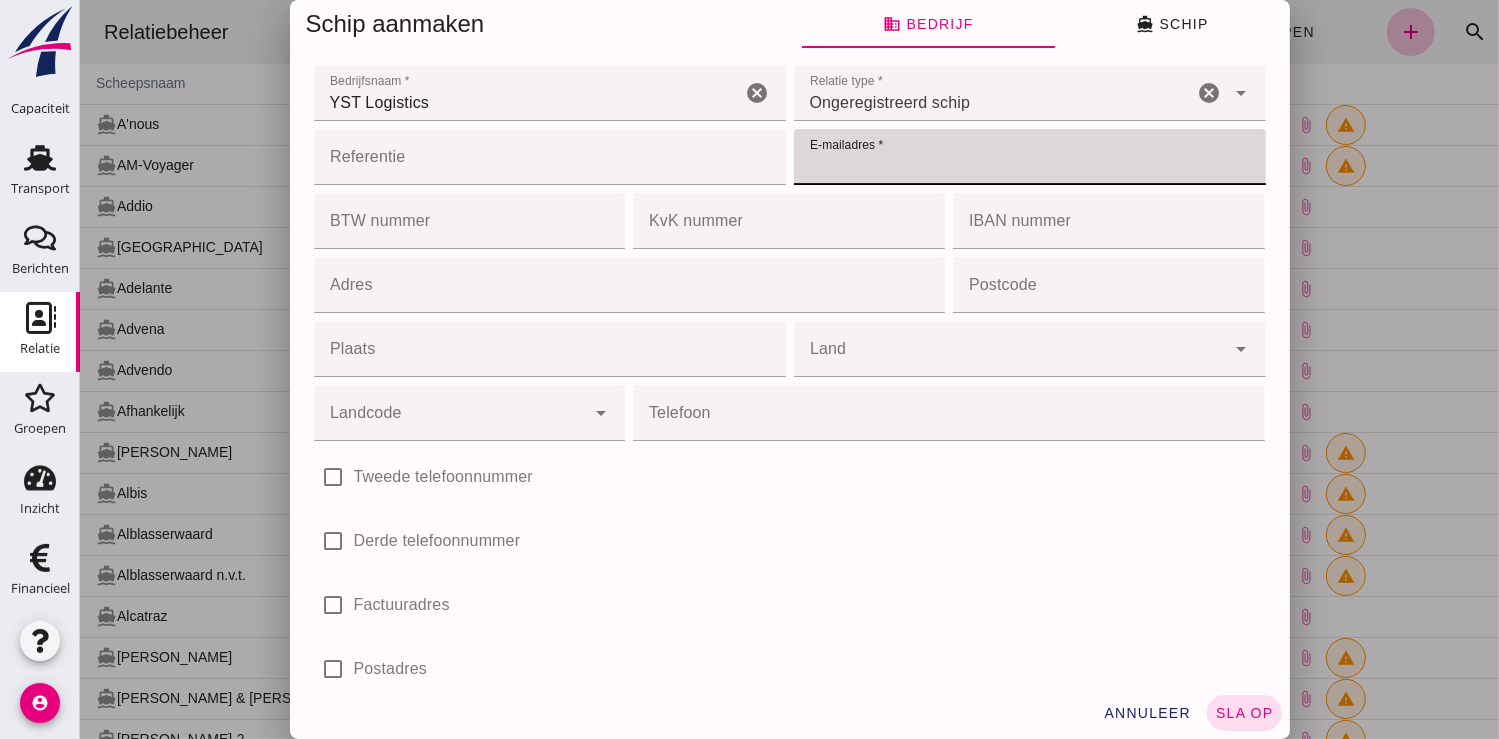 click on "check_box_outline_blank Derde telefoonnummer" 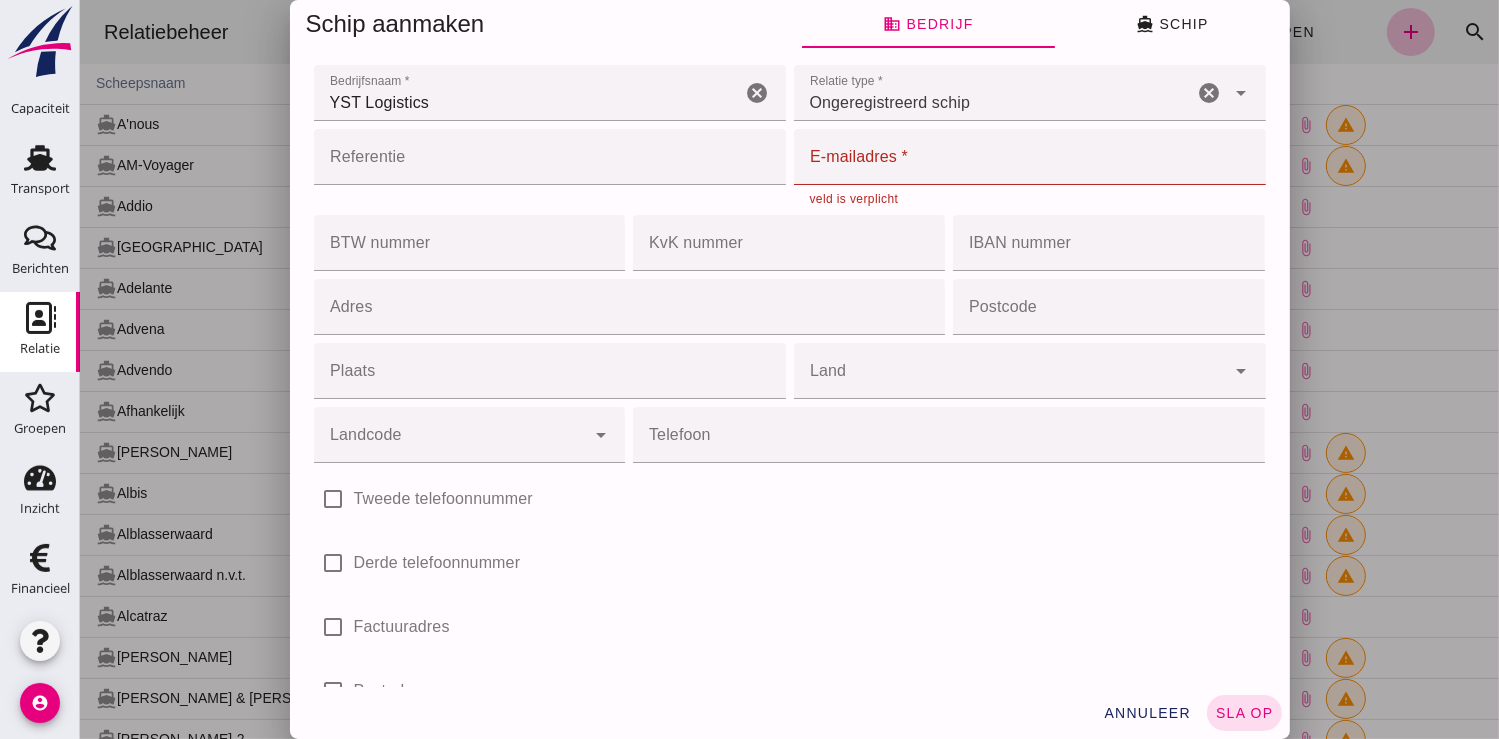 click on "E-mailadres *" 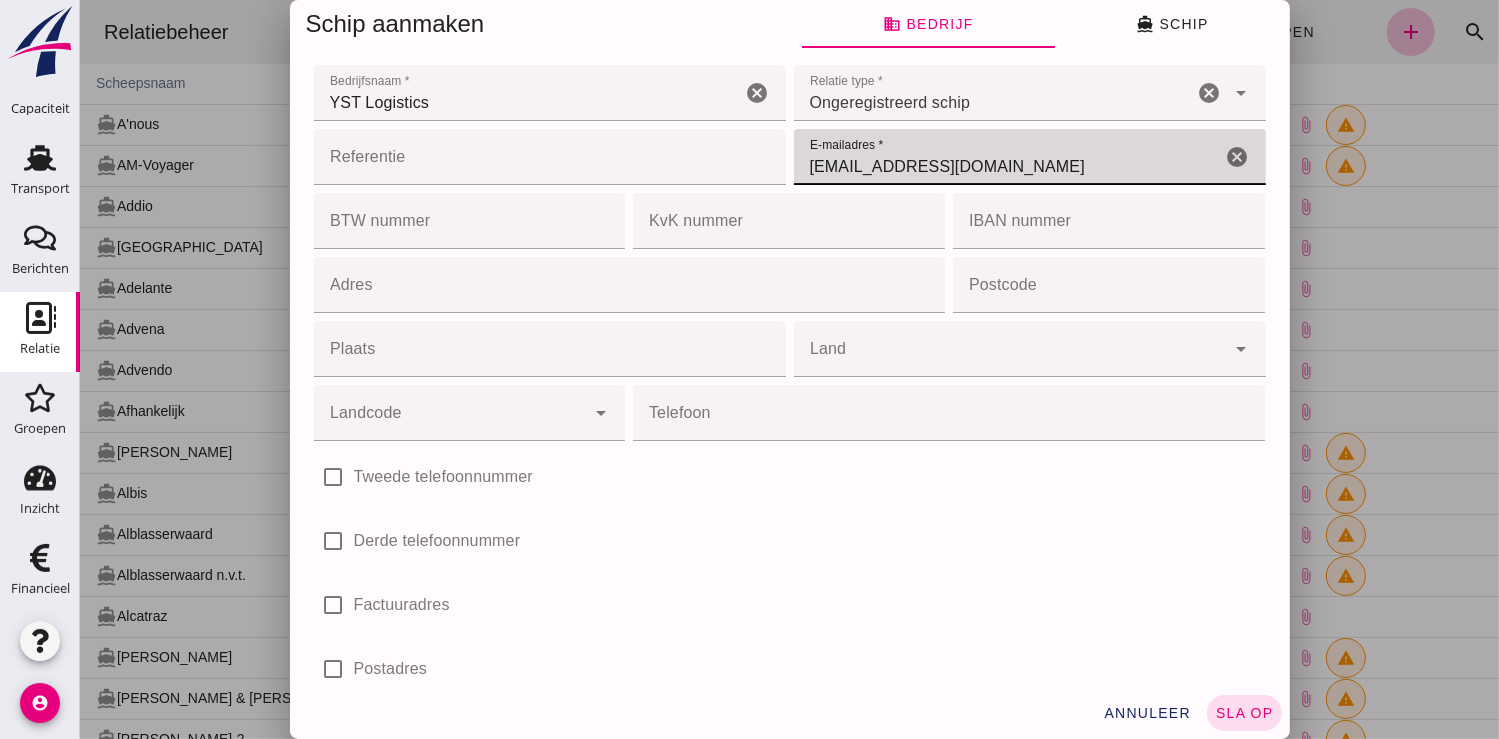 type on "vofprimos@gmail.com" 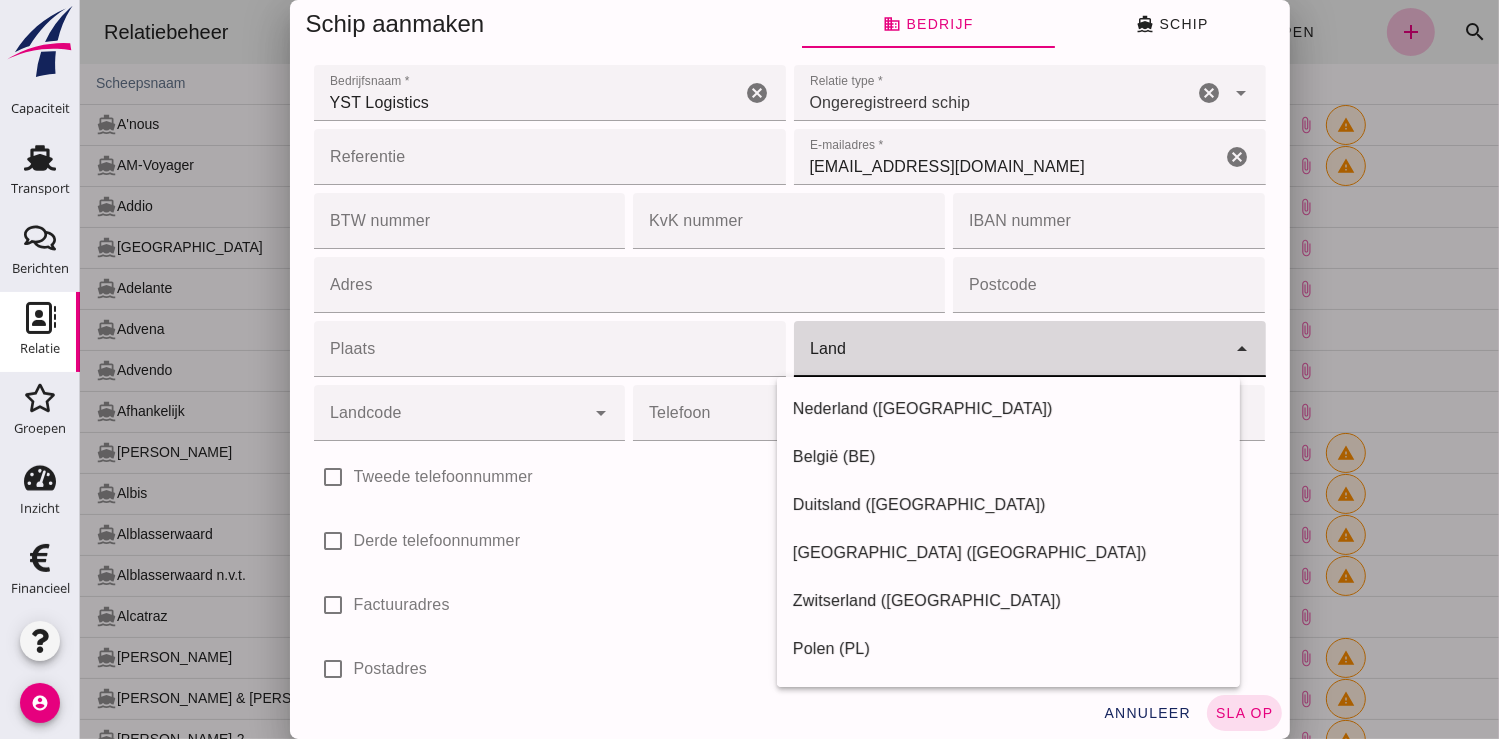 click on "Land" 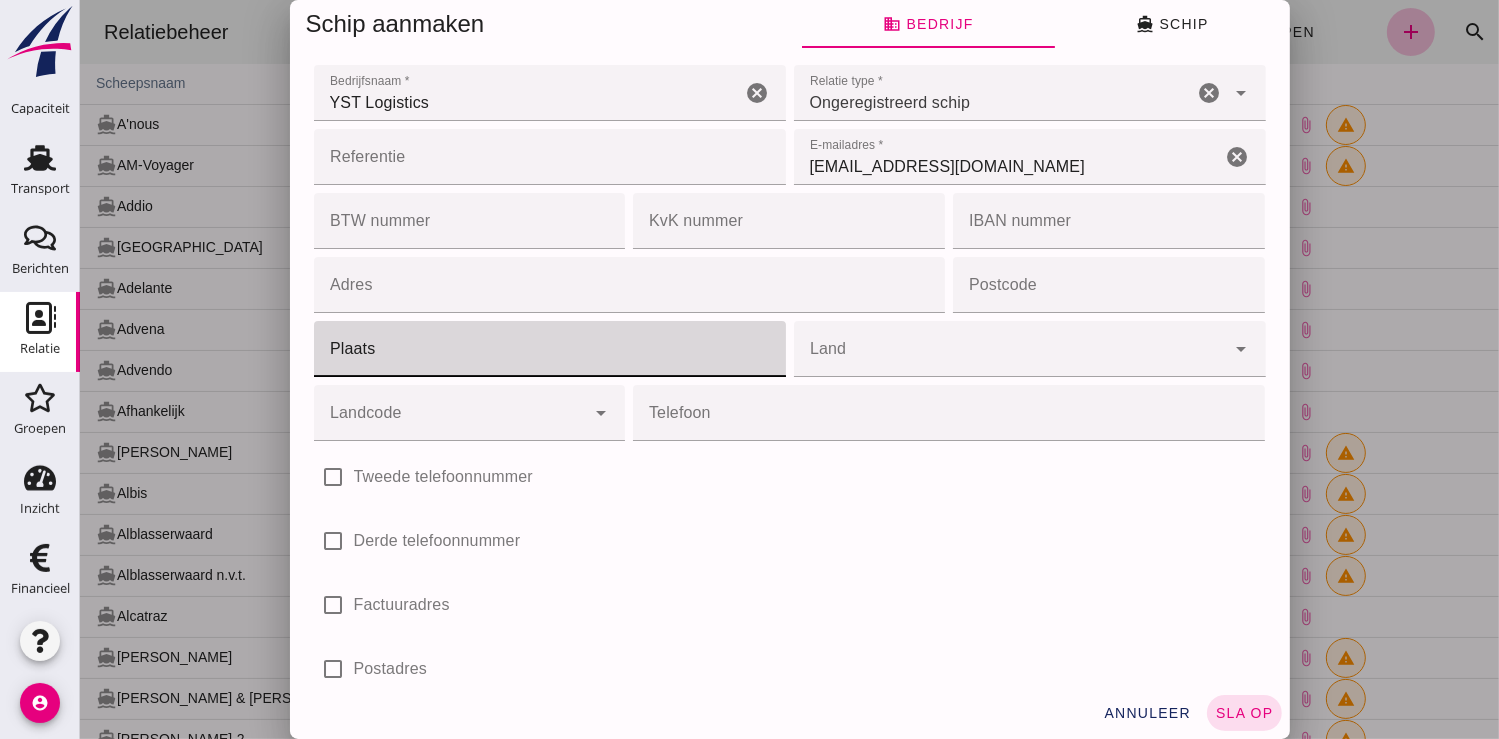 click on "Plaats" 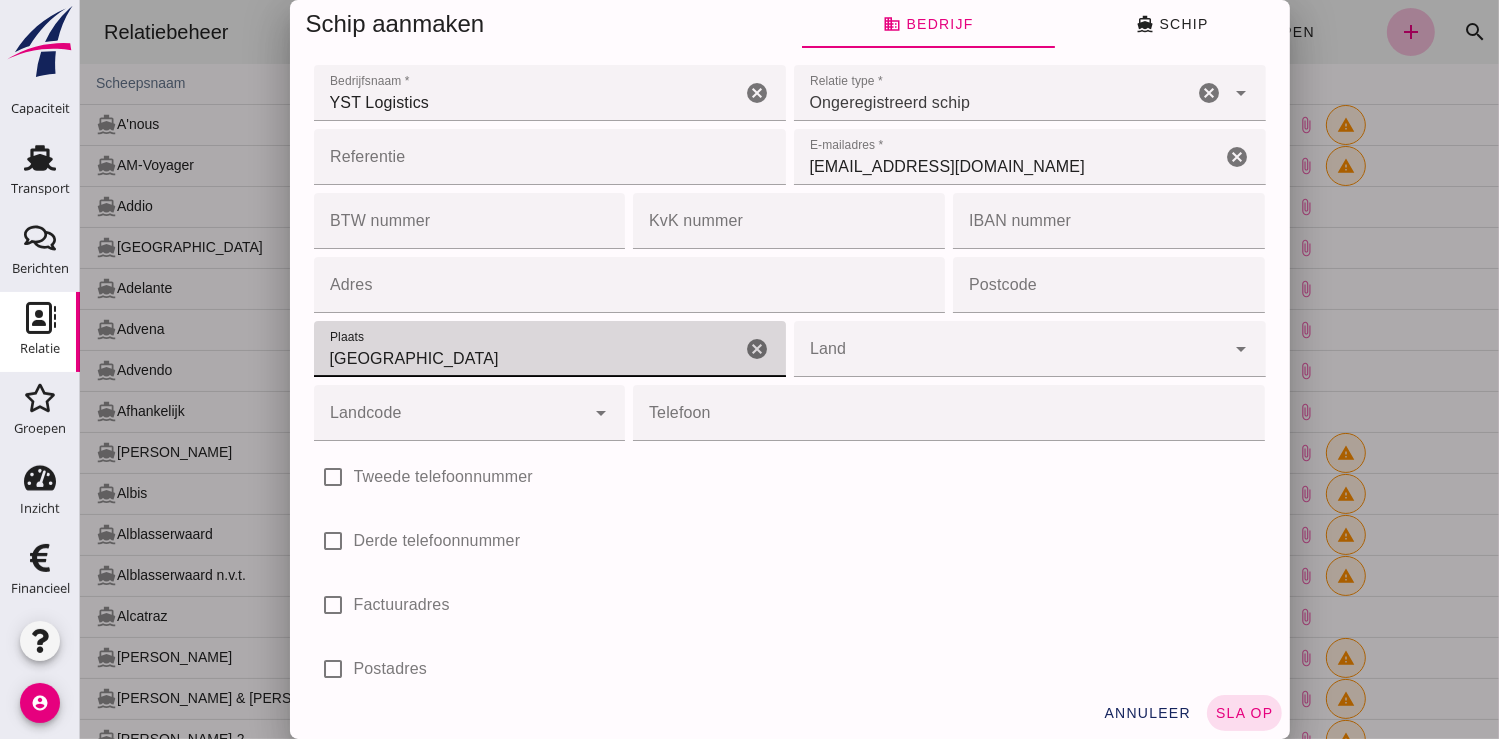 type on "Nijmegen" 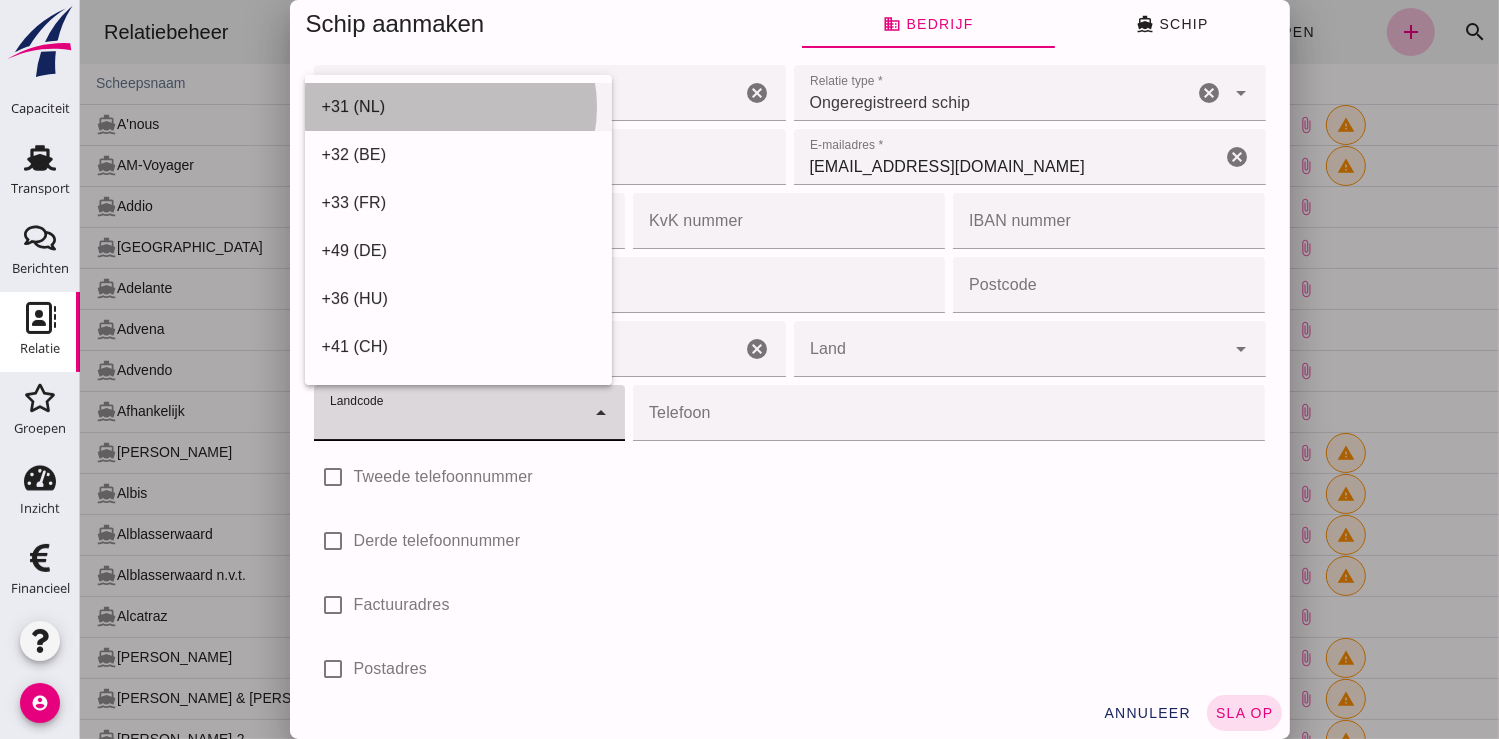 click on "+31 (NL)" at bounding box center (457, 107) 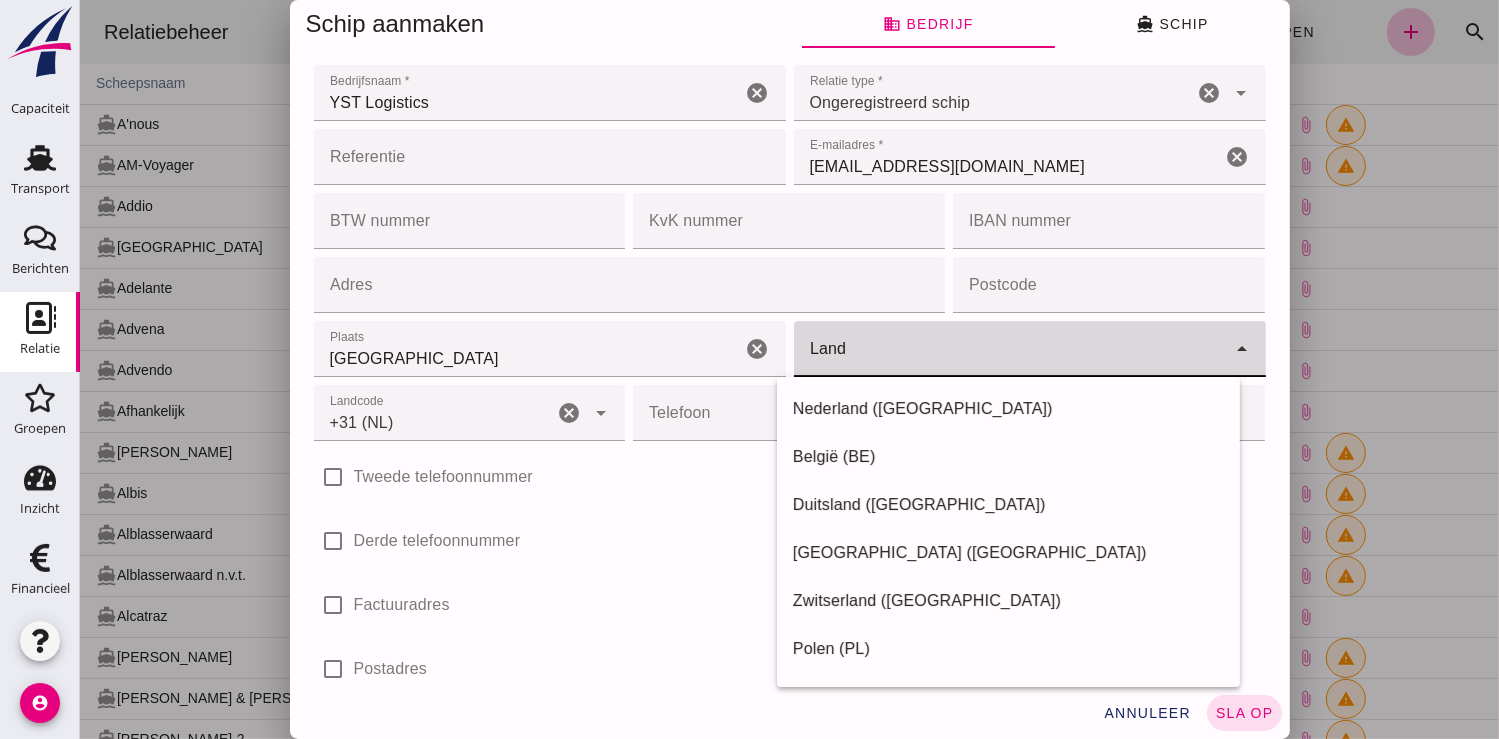 click 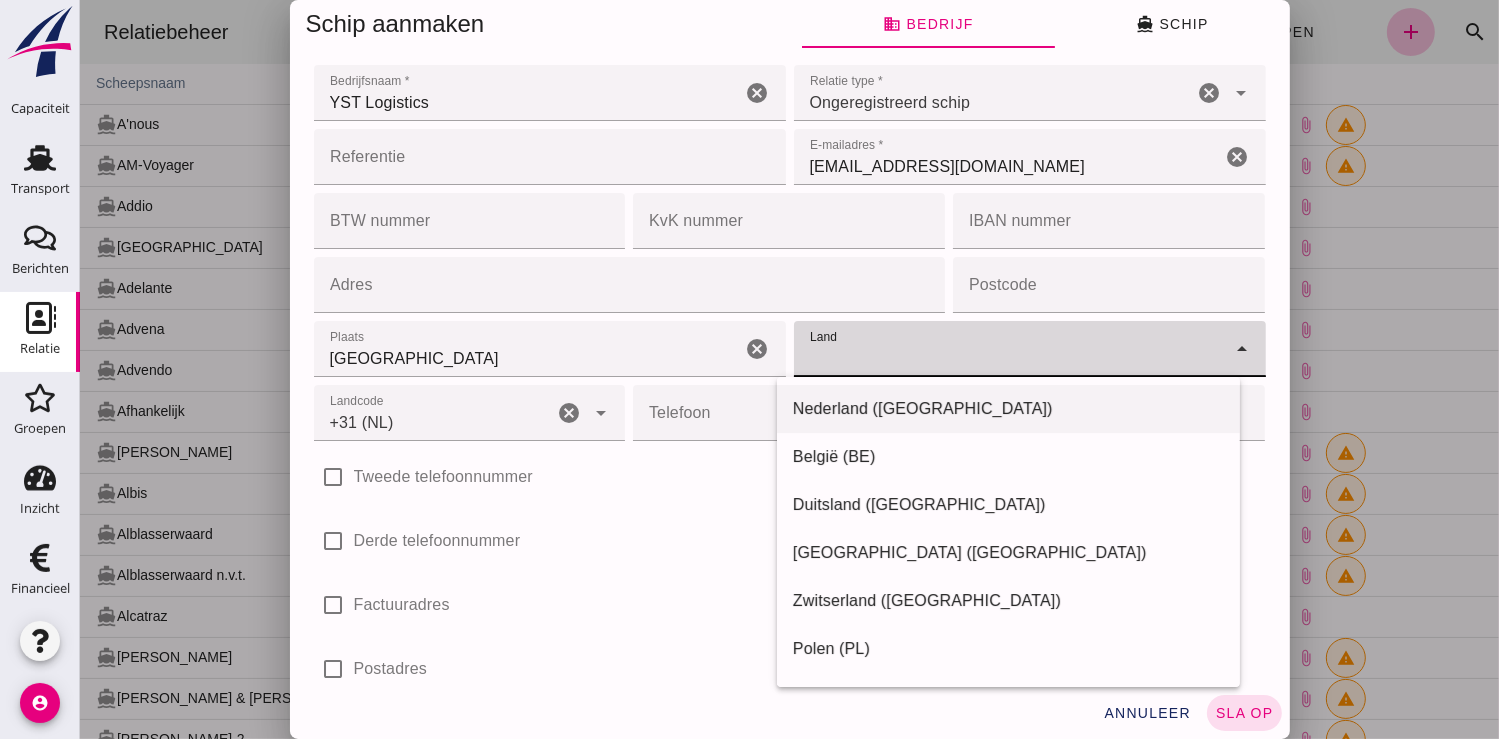 drag, startPoint x: 854, startPoint y: 408, endPoint x: 922, endPoint y: 348, distance: 90.68627 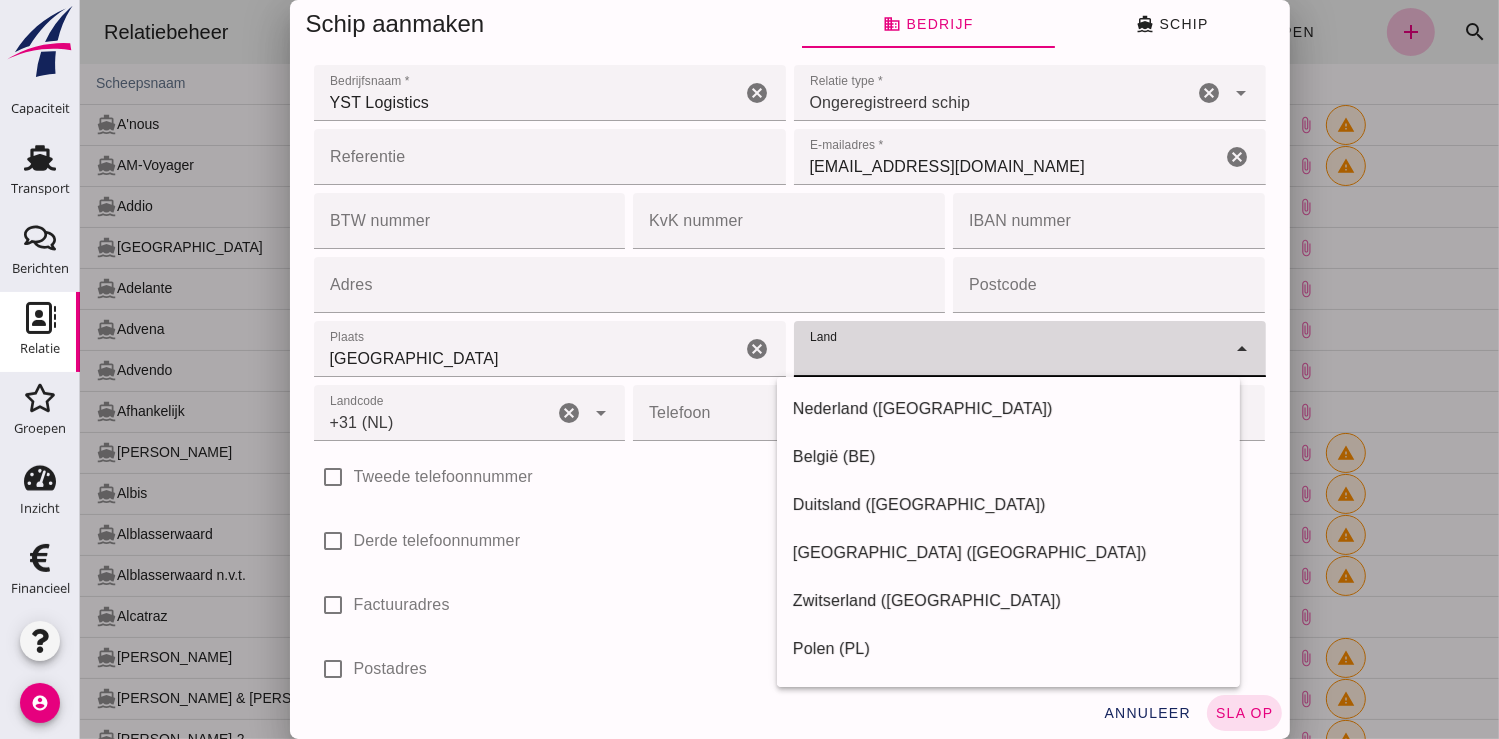 type on "Nederland (NL)" 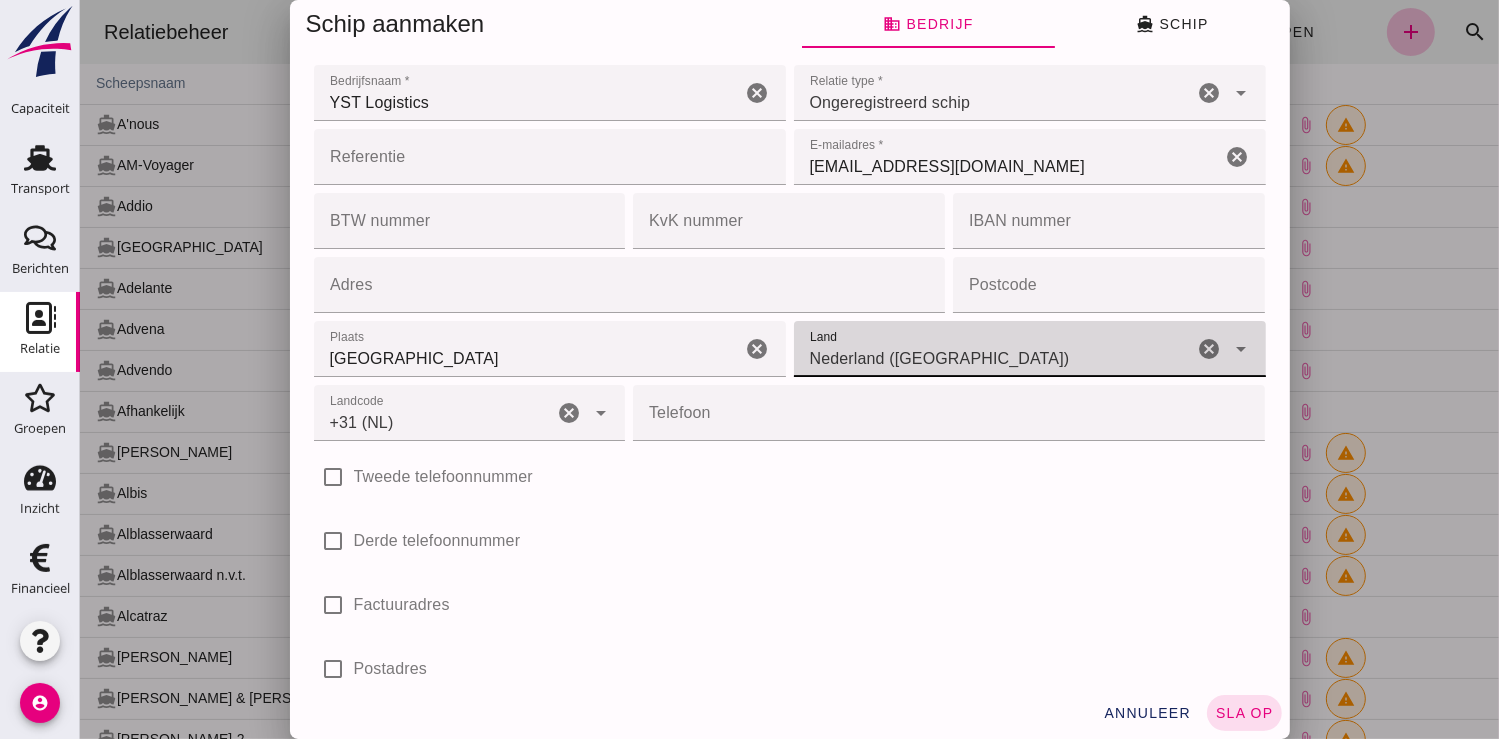 click on "Postcode" 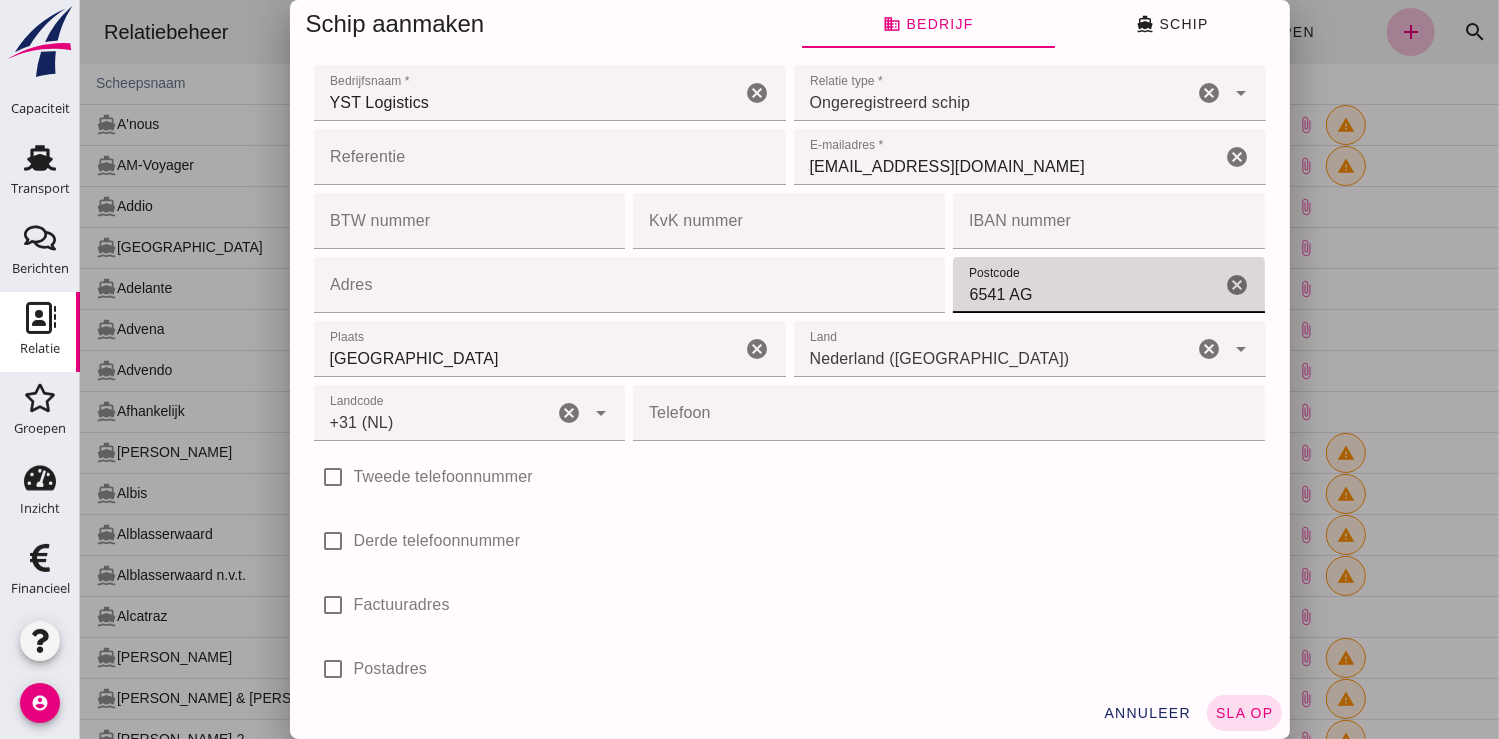 type on "6541 AG" 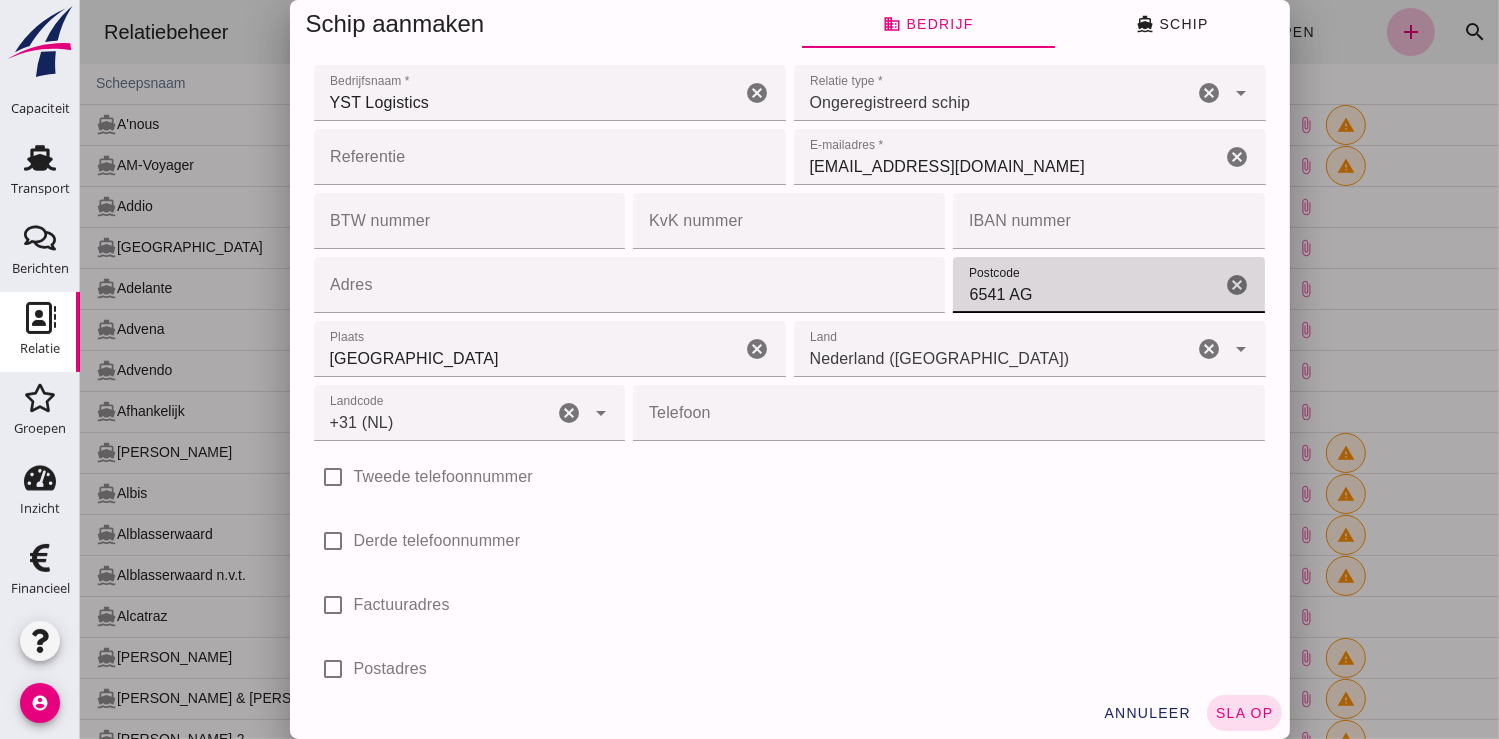 click on "Adres" 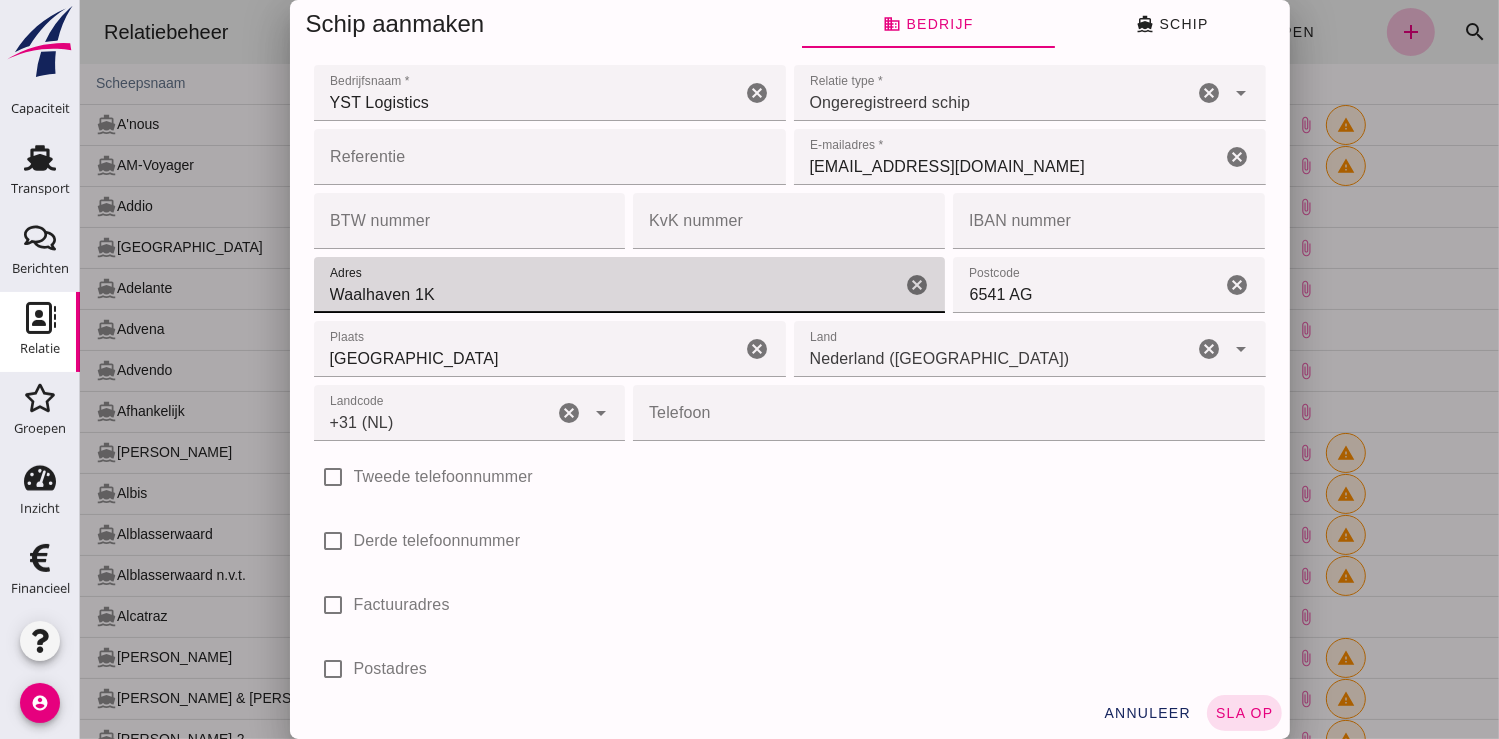 type on "Waalhaven 1K" 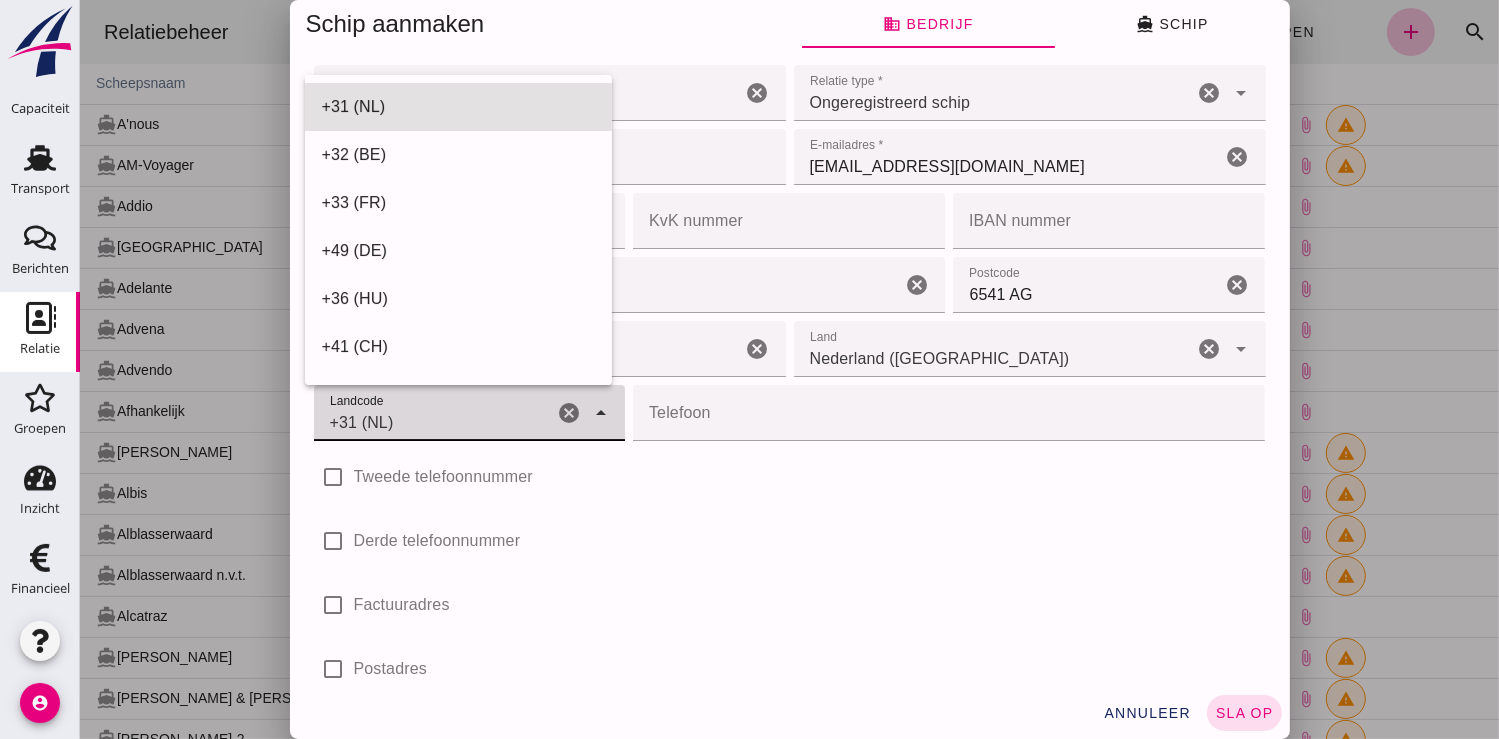 click on "+31 (NL)" 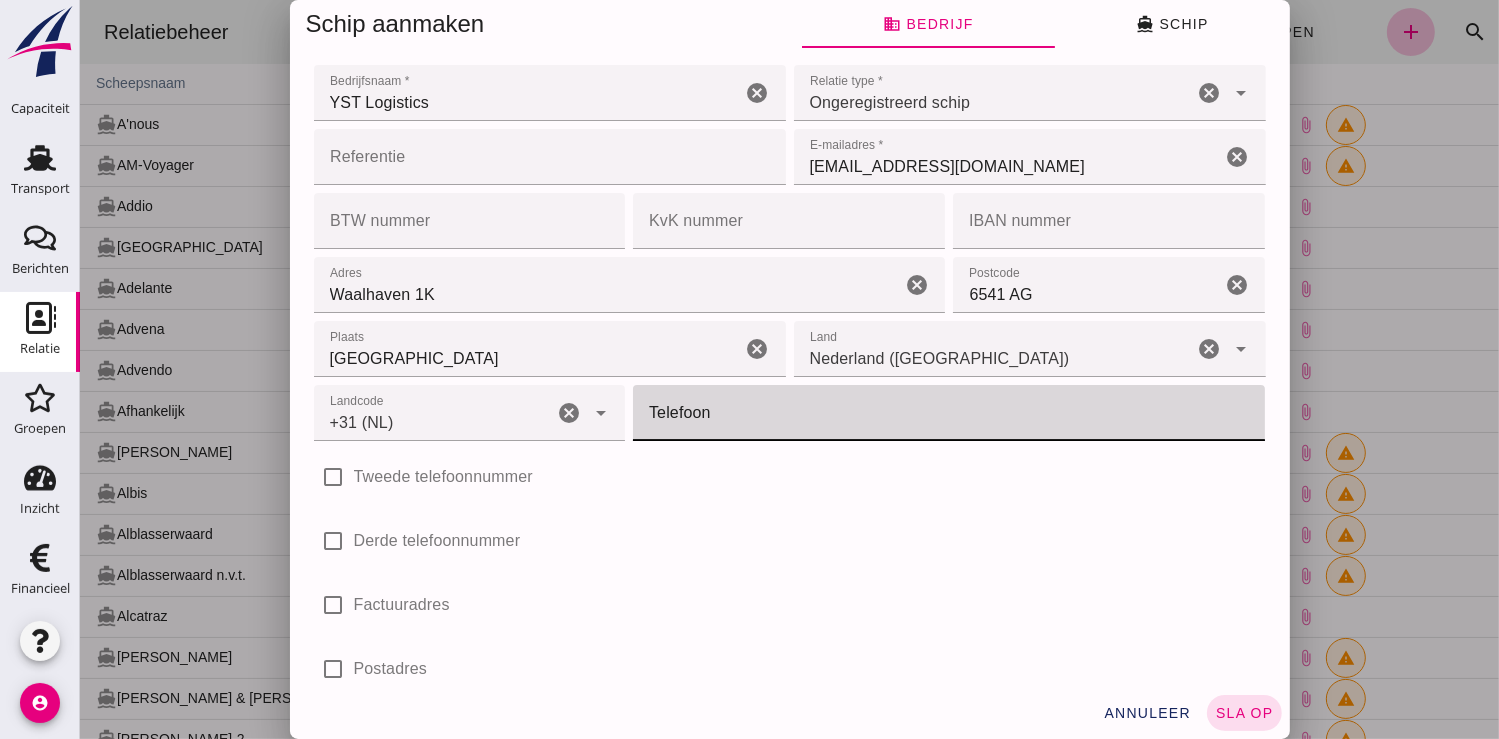 click on "Telefoon" 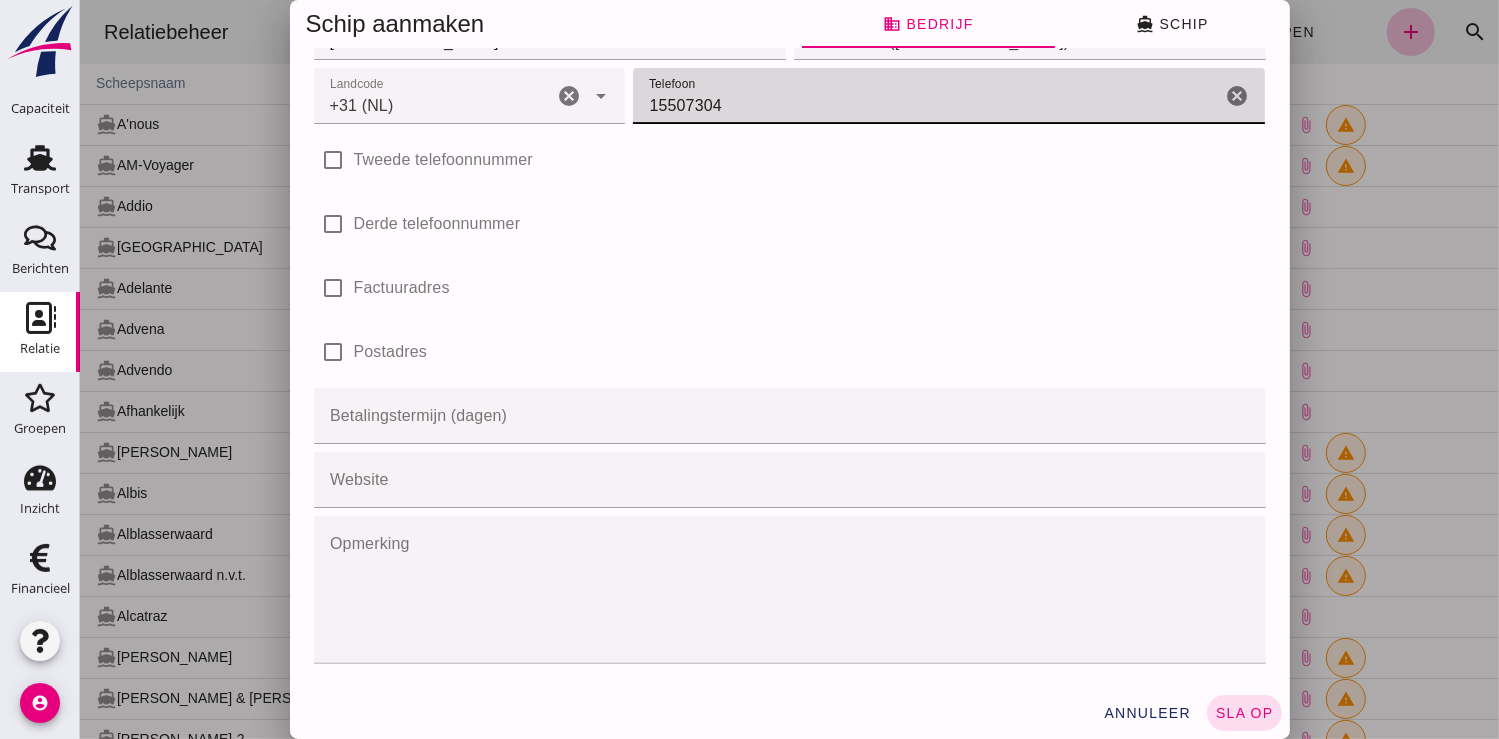 scroll, scrollTop: 0, scrollLeft: 0, axis: both 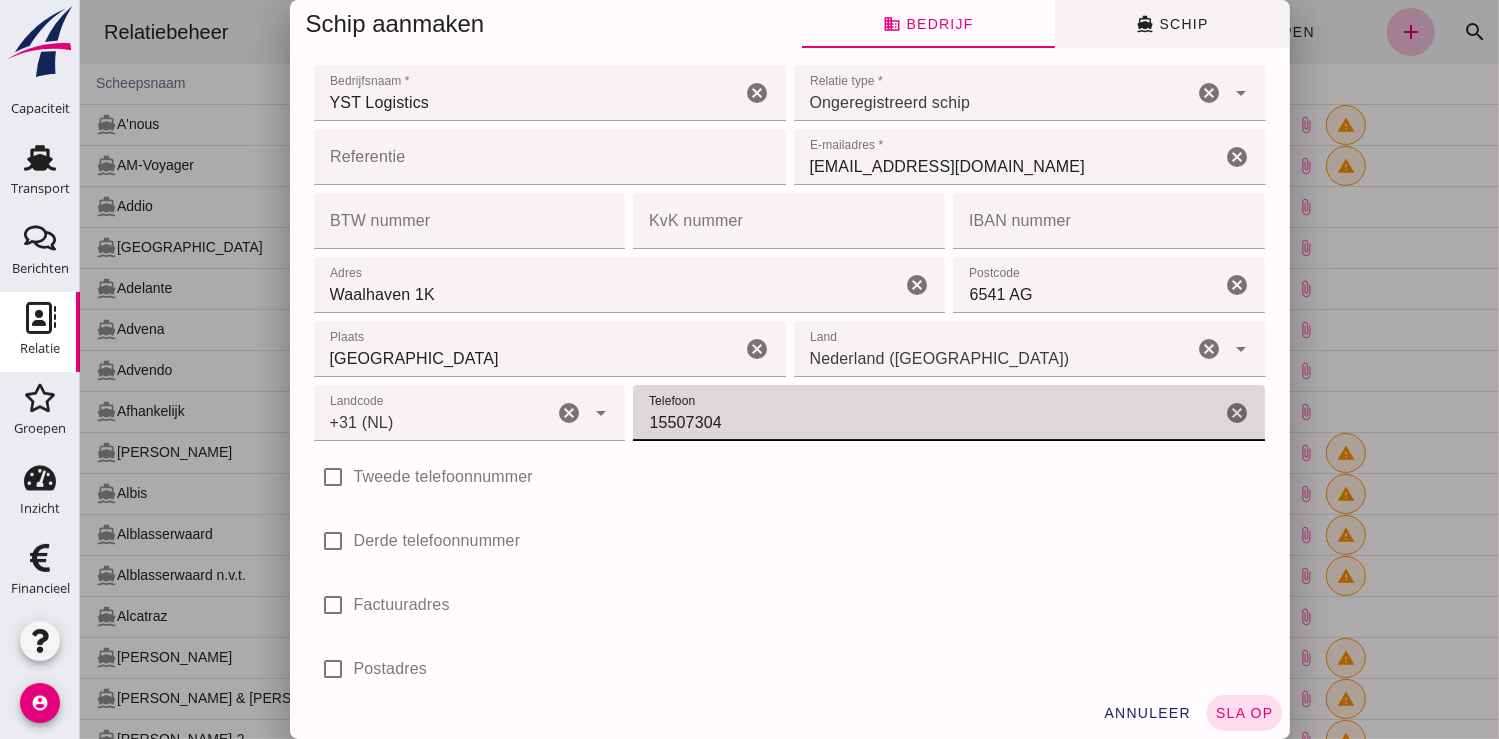 type on "15507304" 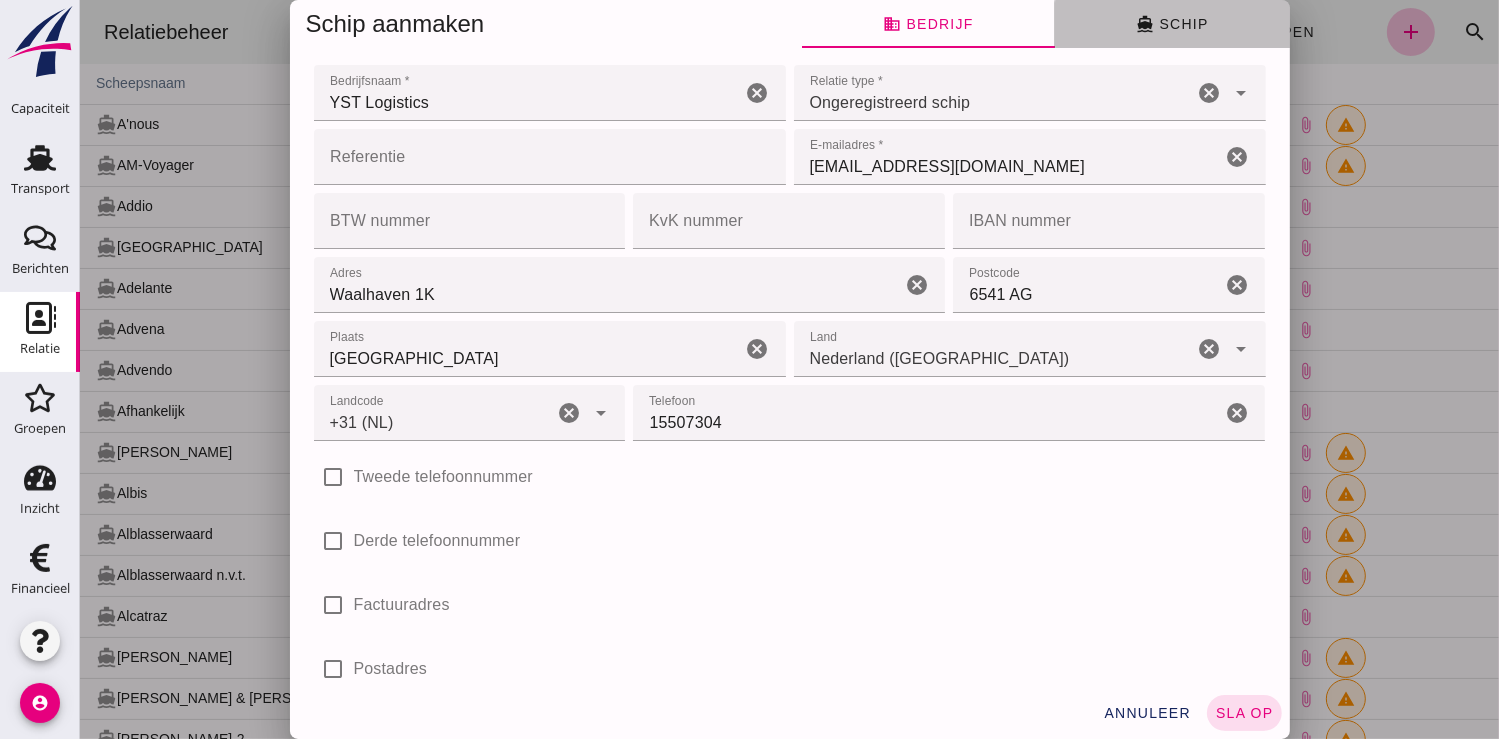 click on "directions_boat  Schip" 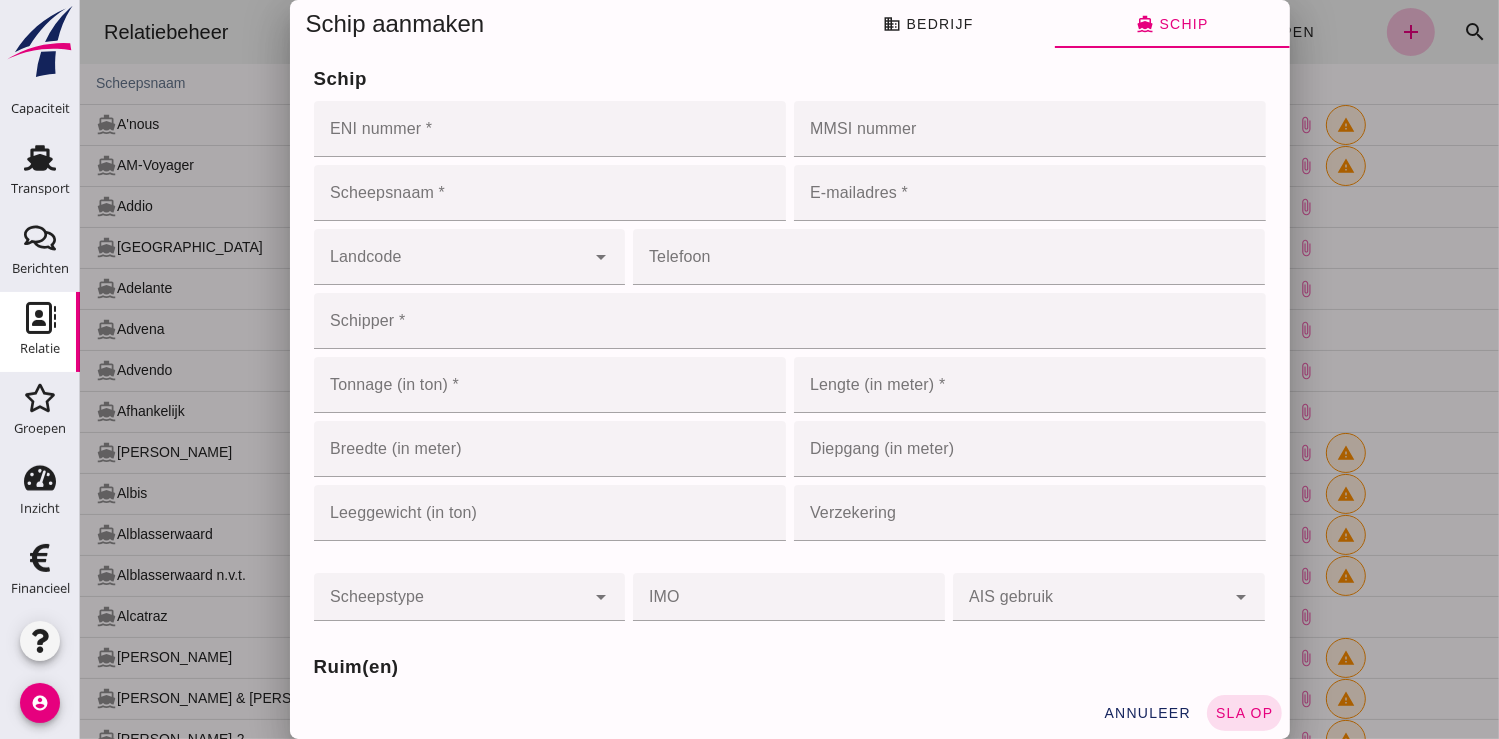 click on "ENI nummer *" 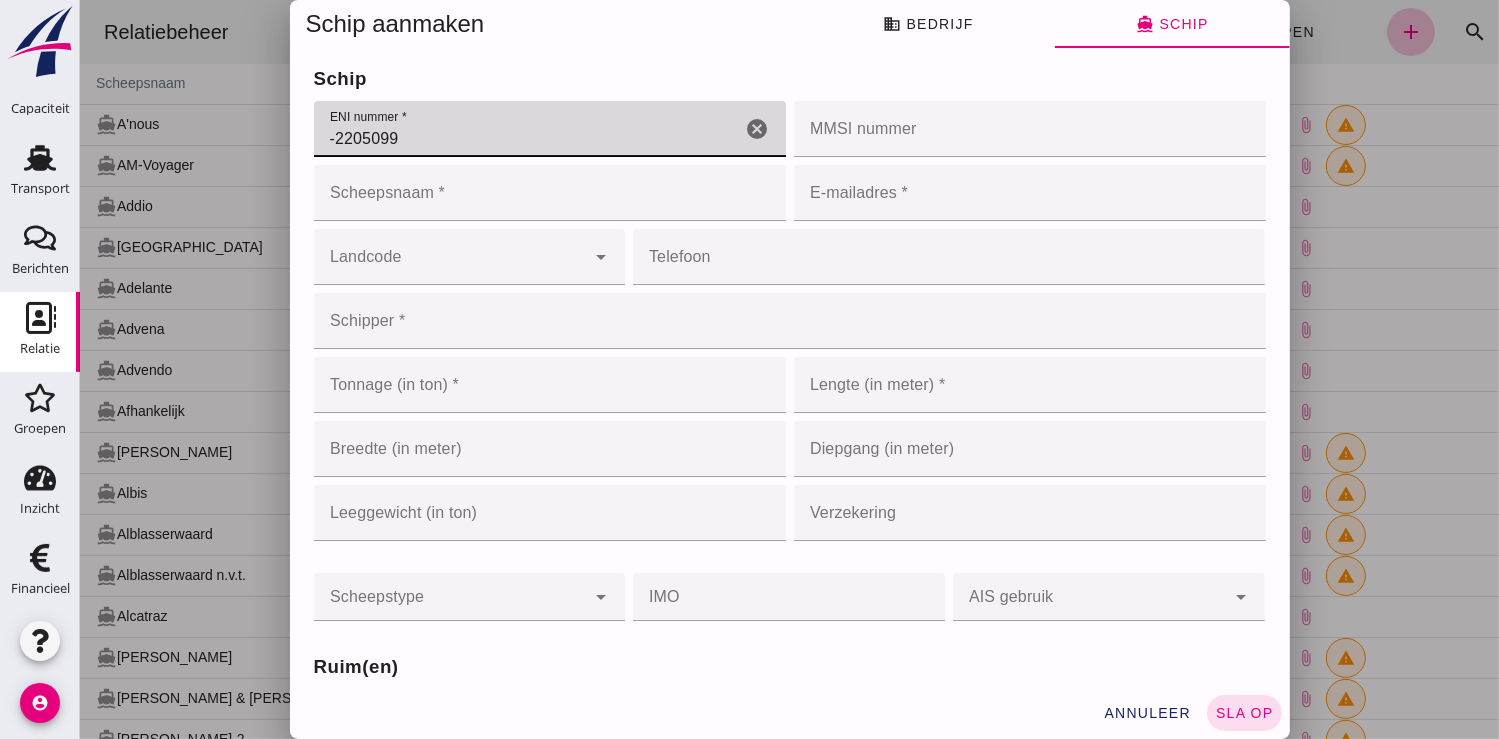 type on "-2205099" 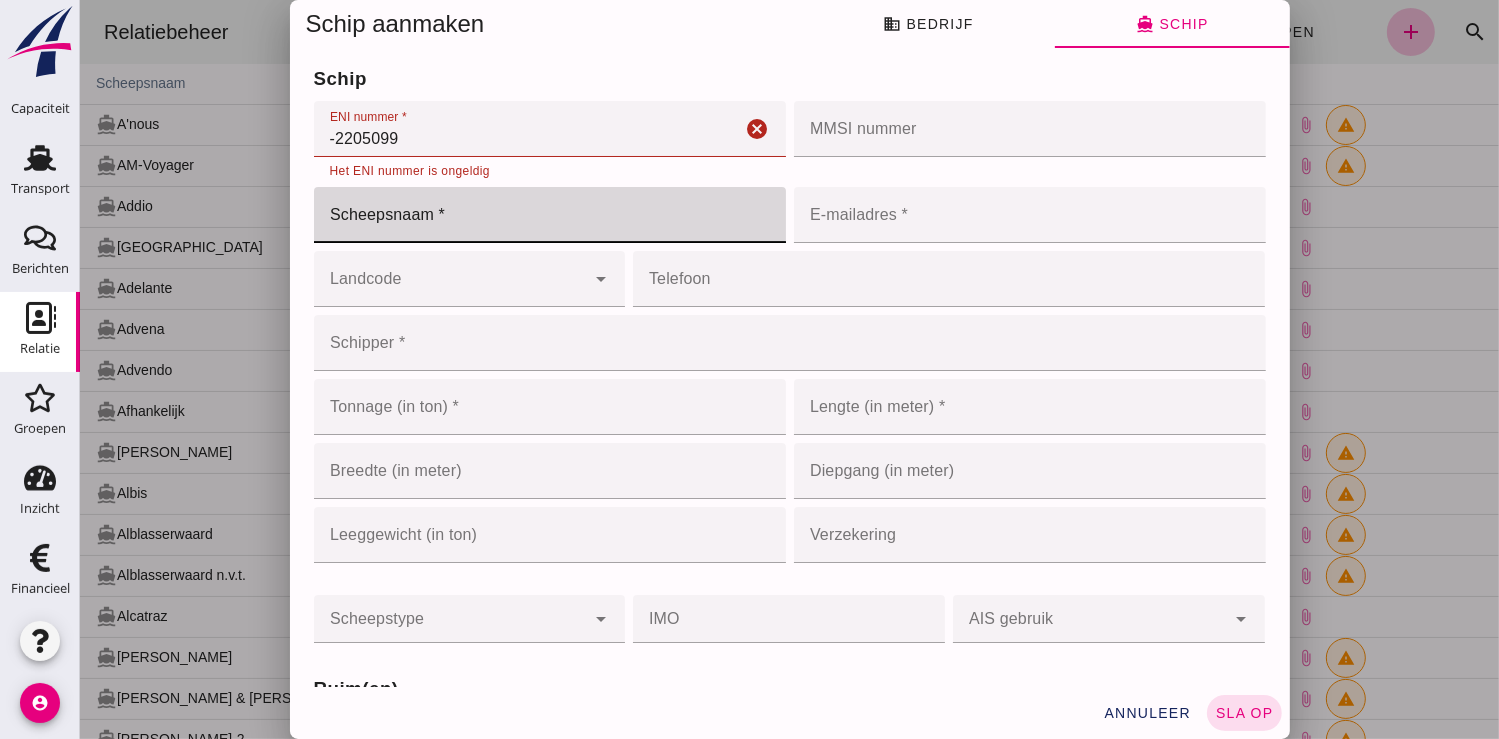 click on "Scheepsnaam *" 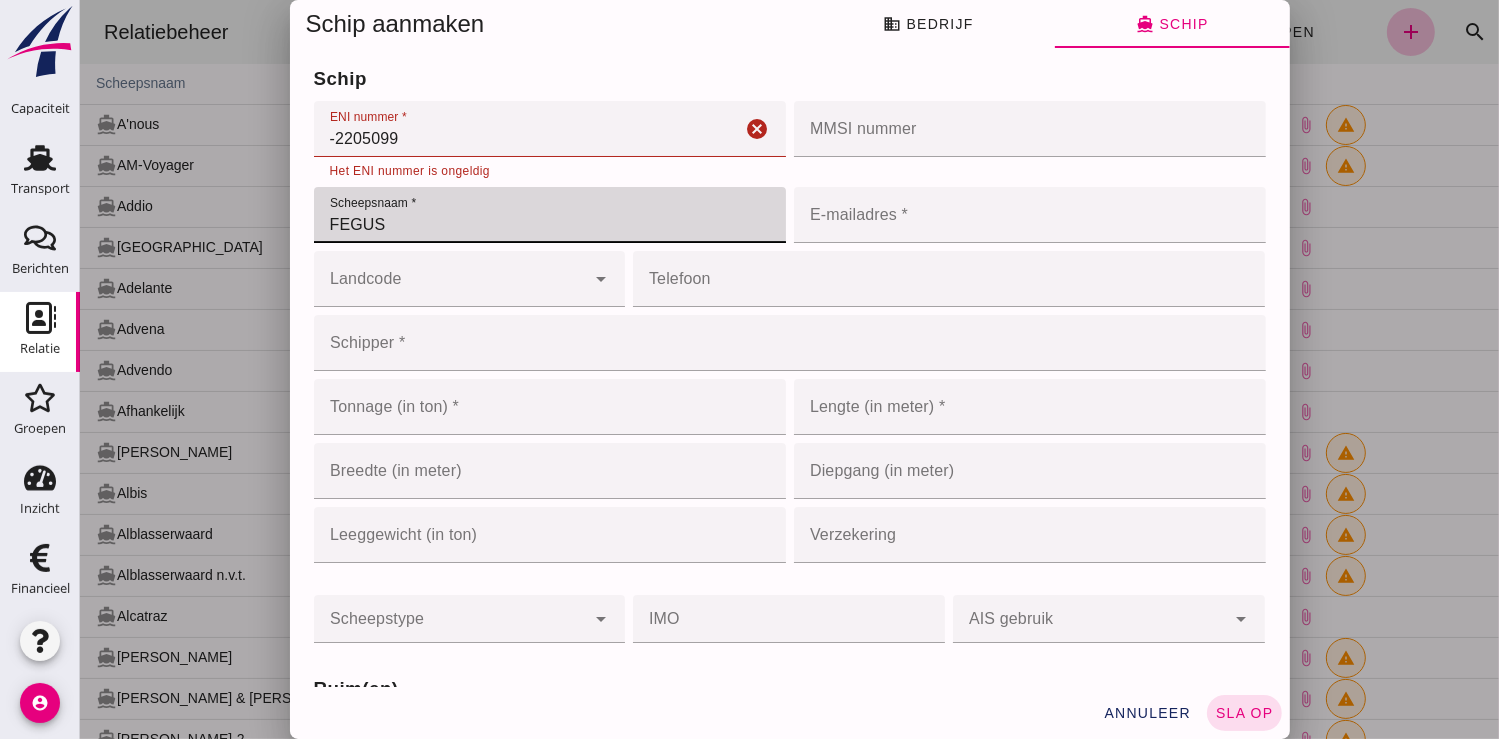 type on "FEGUS" 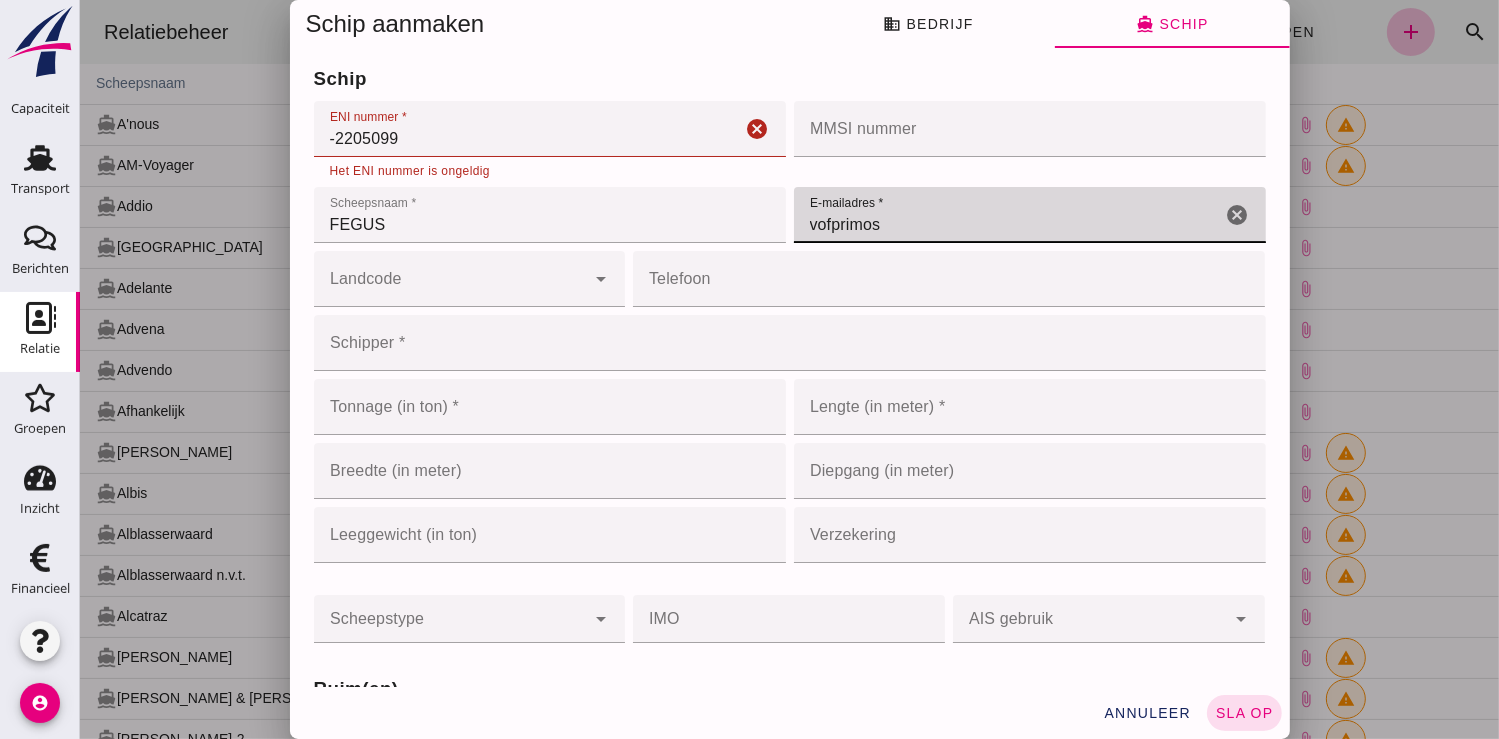 type on "vofprimos@gmail.com" 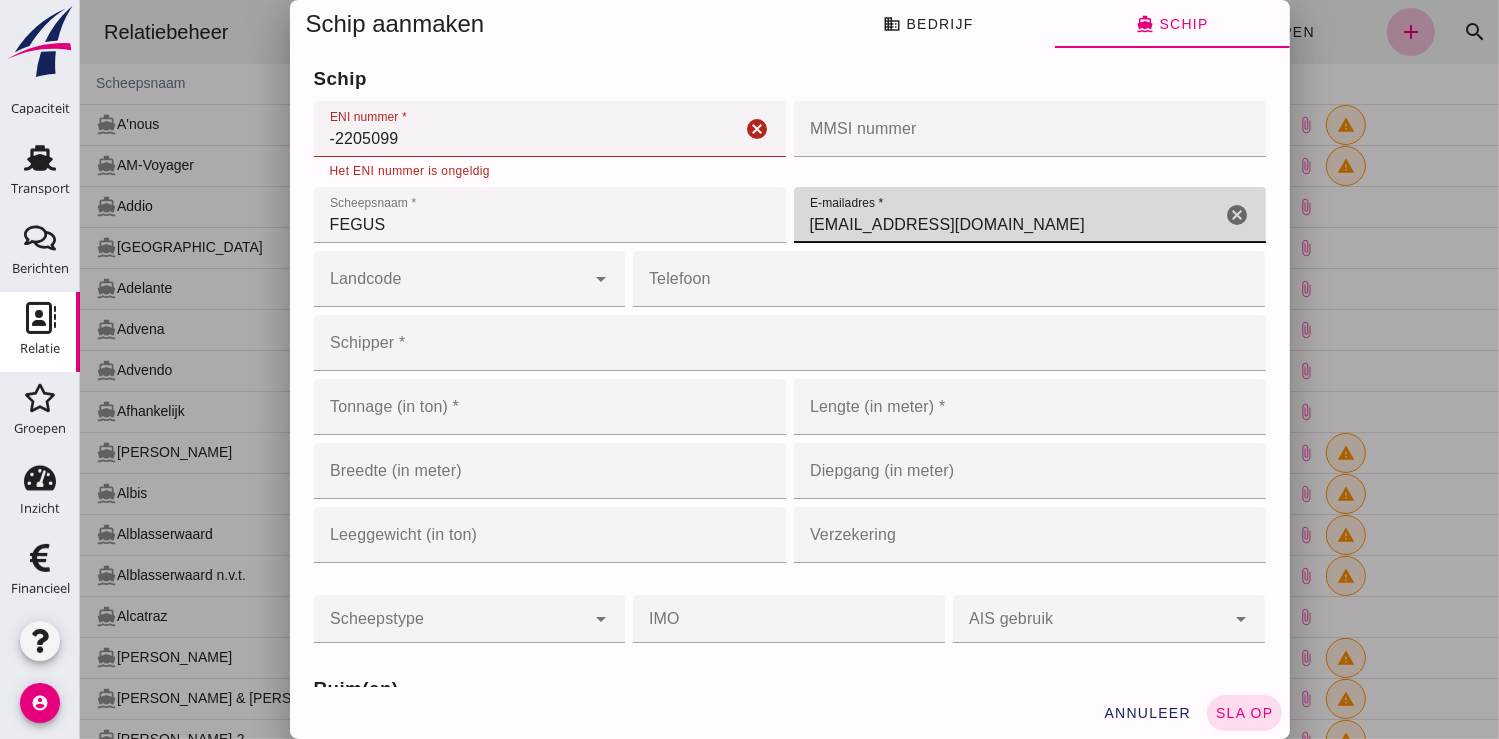click on "Schipper *" 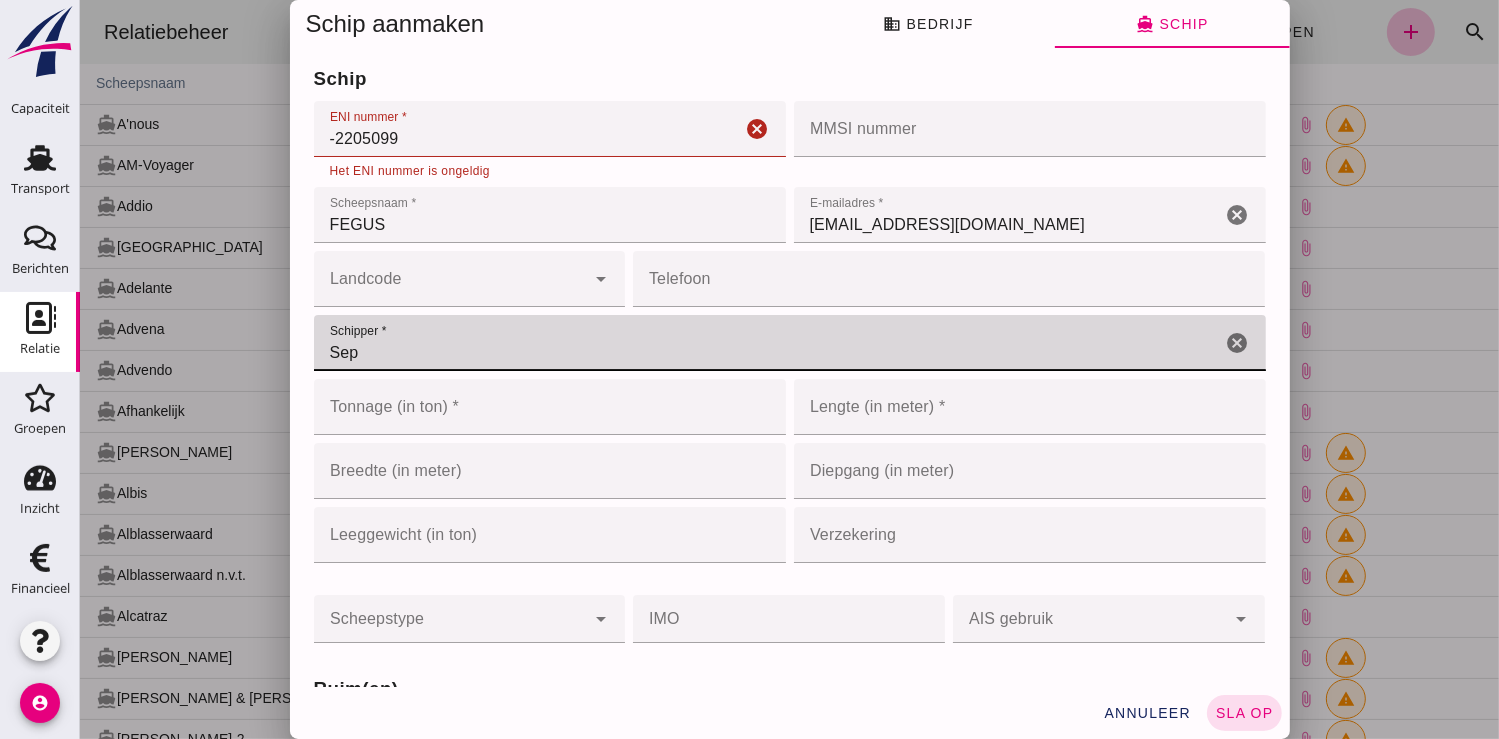 type on "Sep" 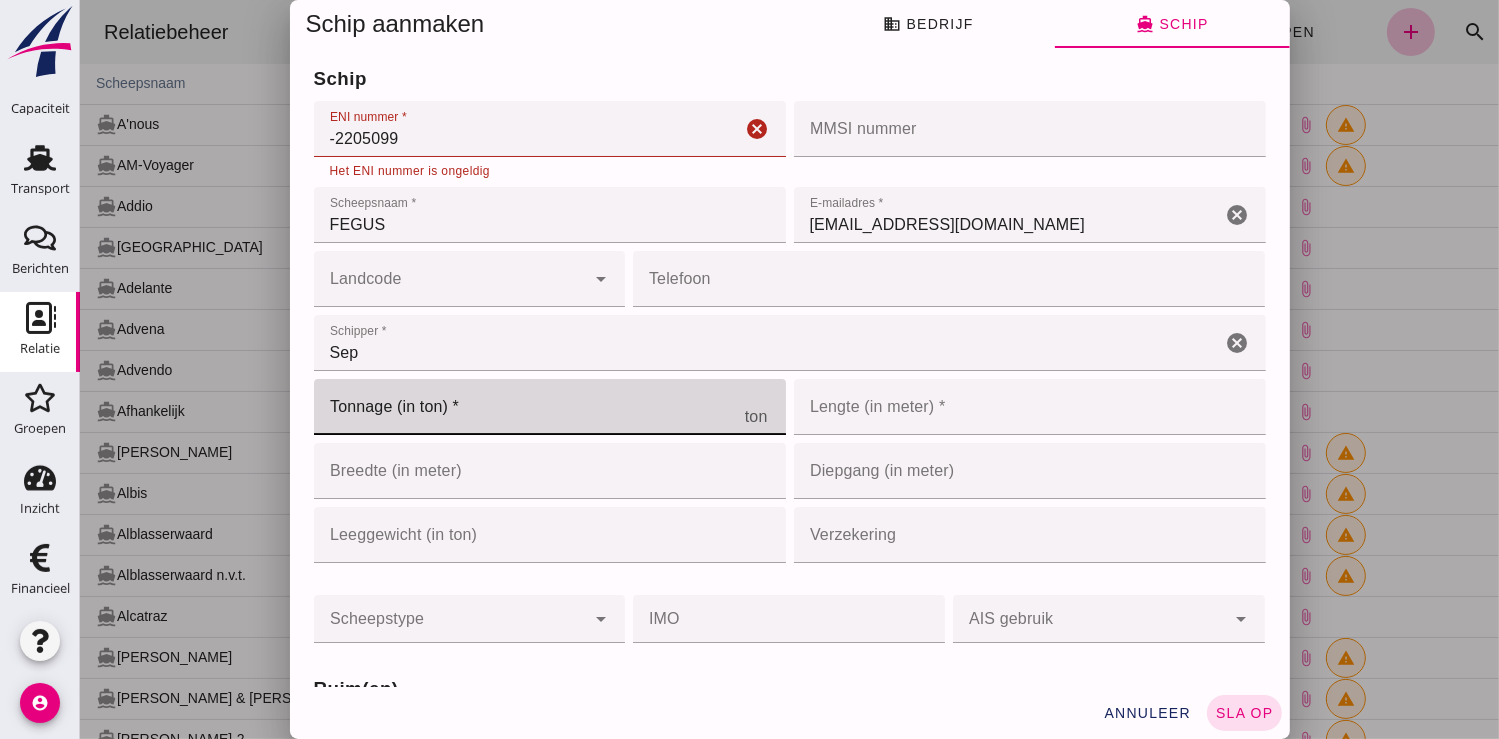 click on "Tonnage (in ton) *" 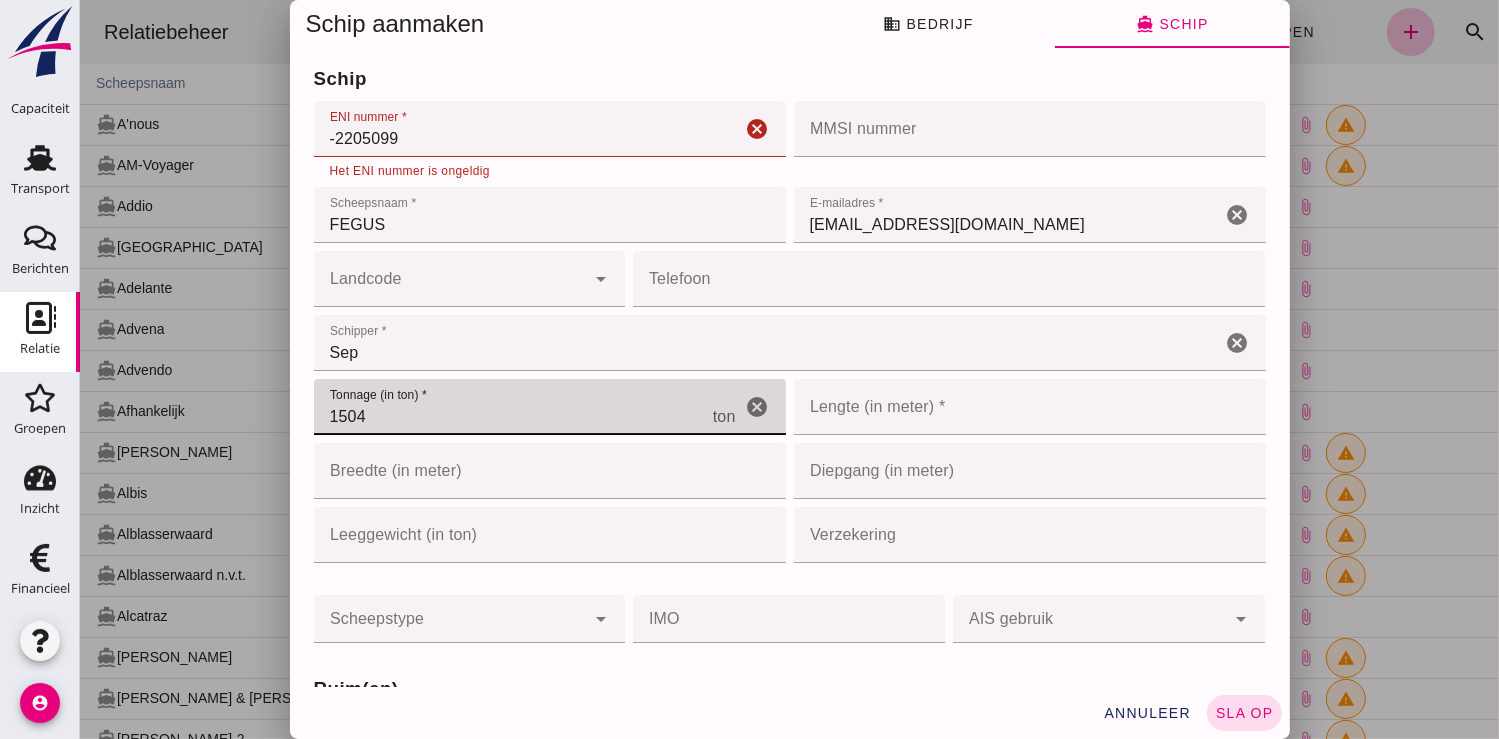 type on "1504" 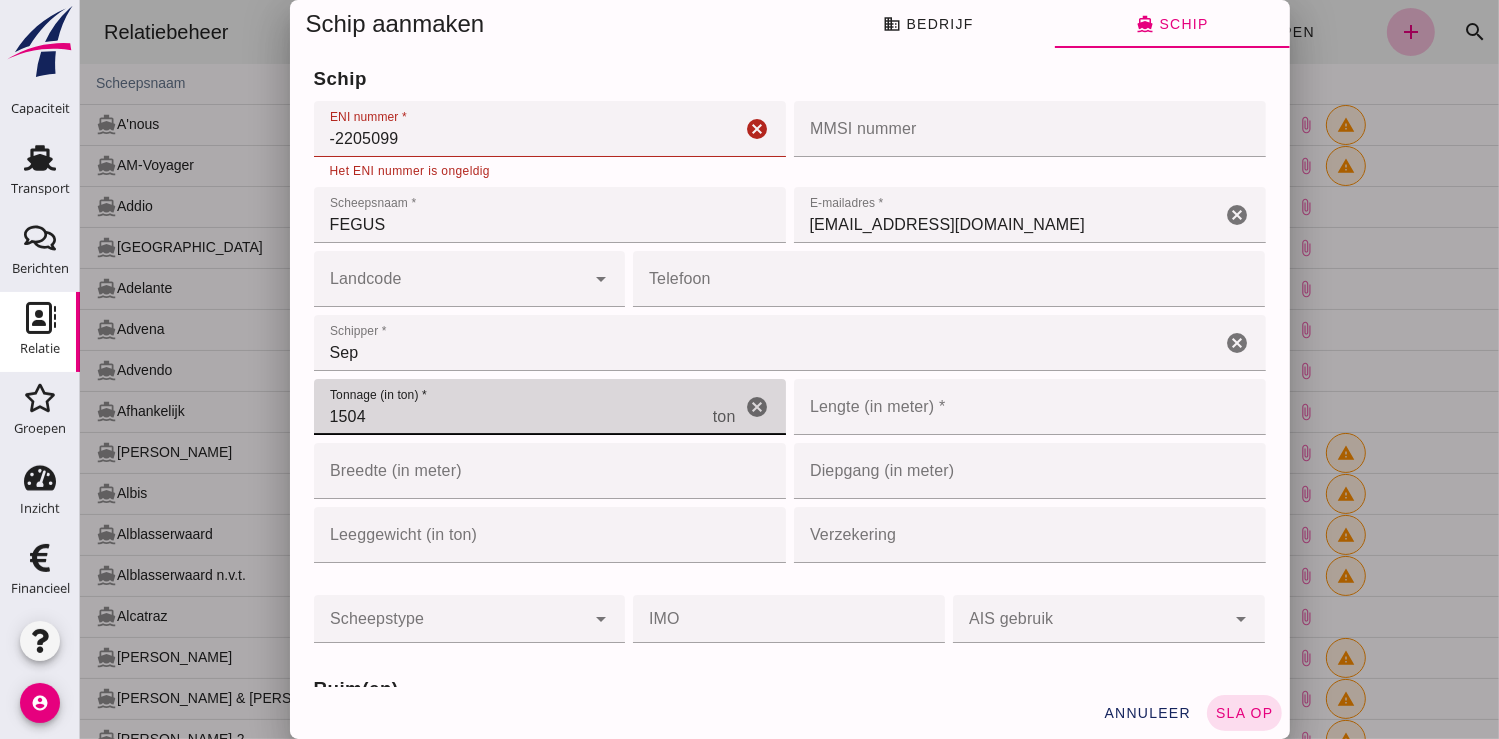 click on "Lengte (in meter) *" 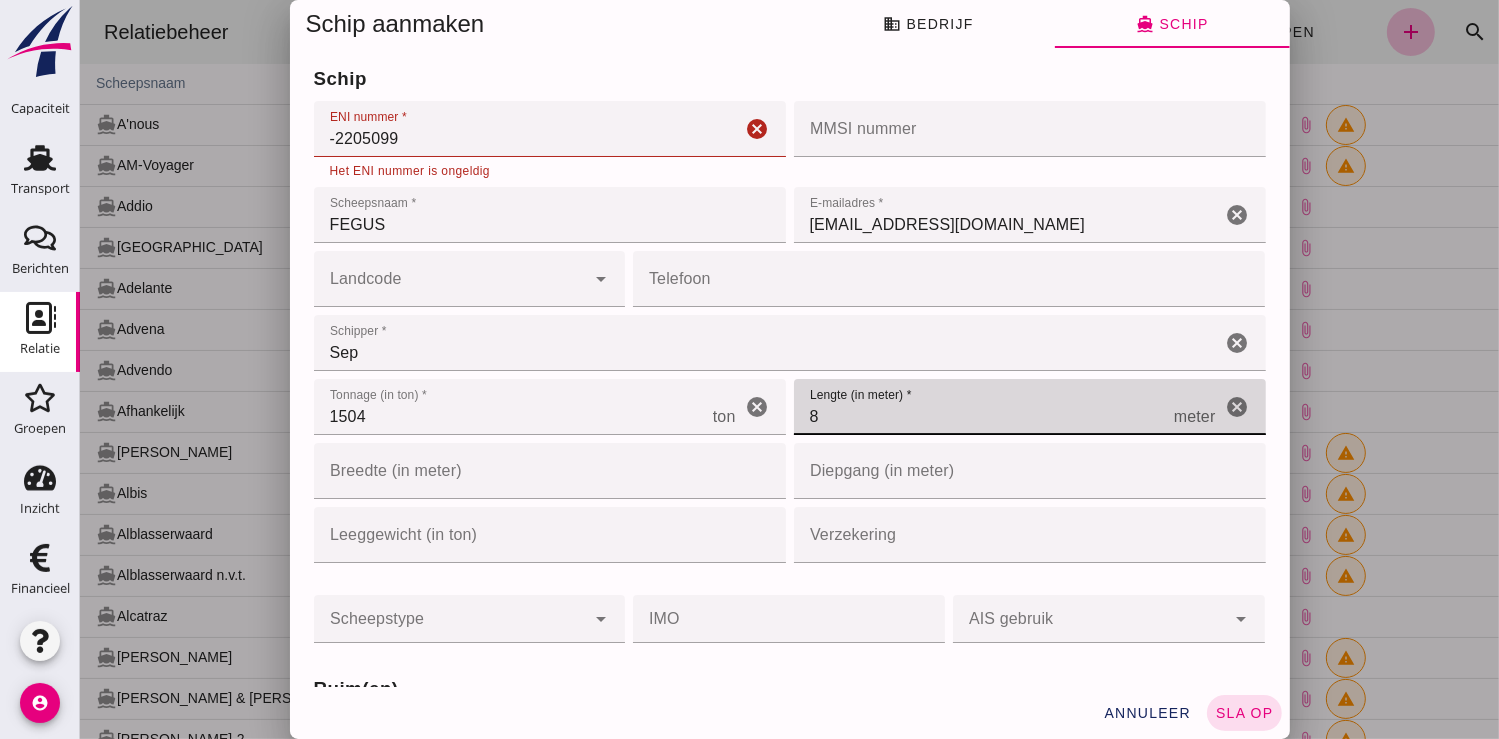 type on "86" 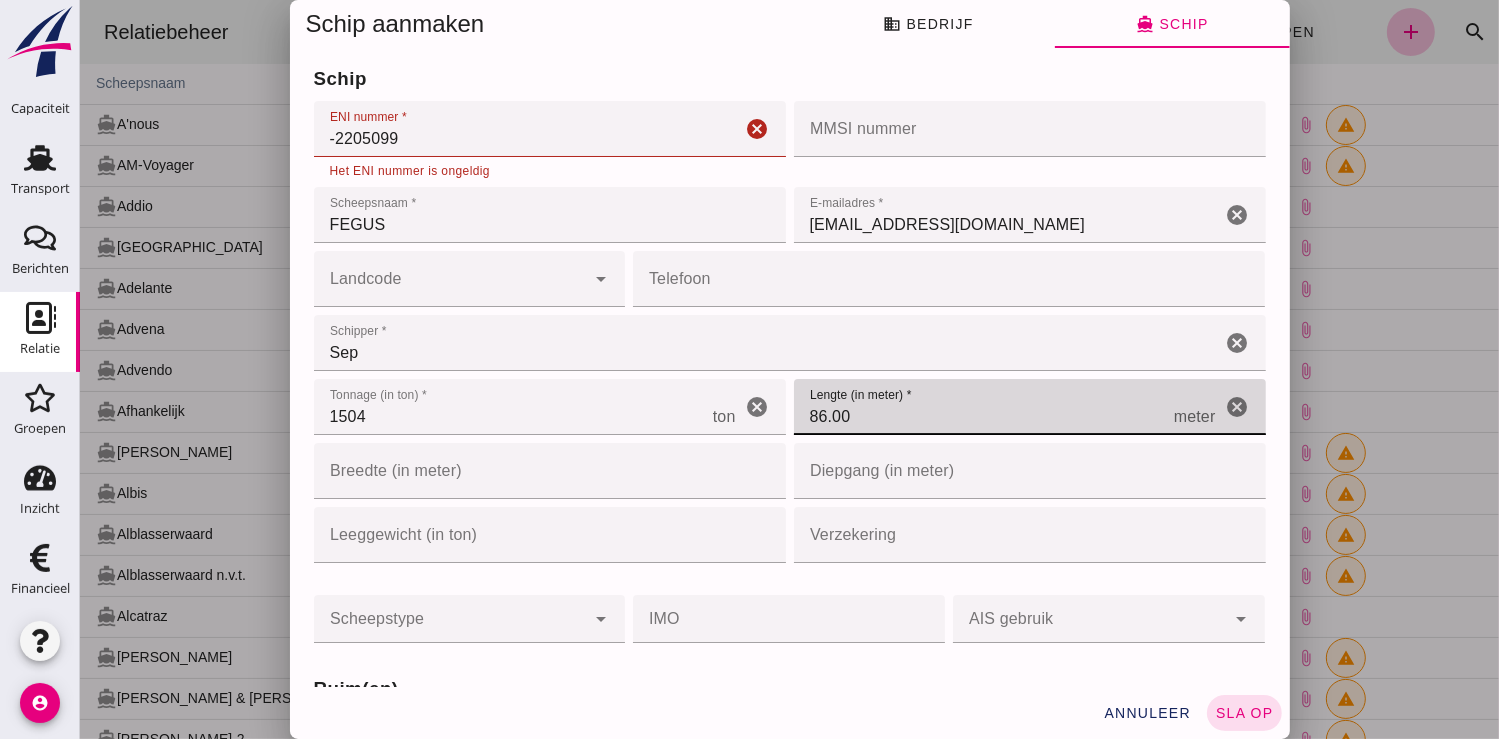 type on "86" 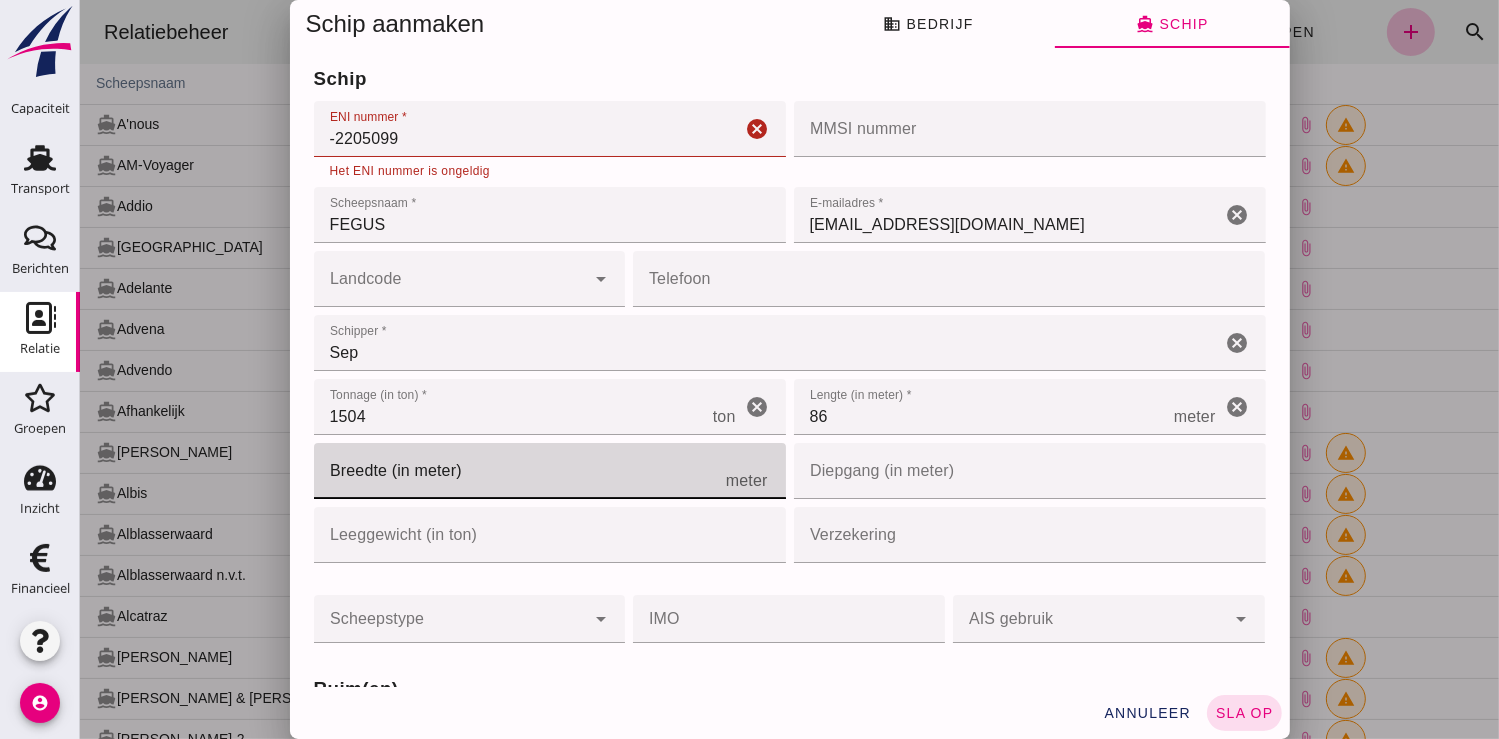 click on "Breedte (in meter)" 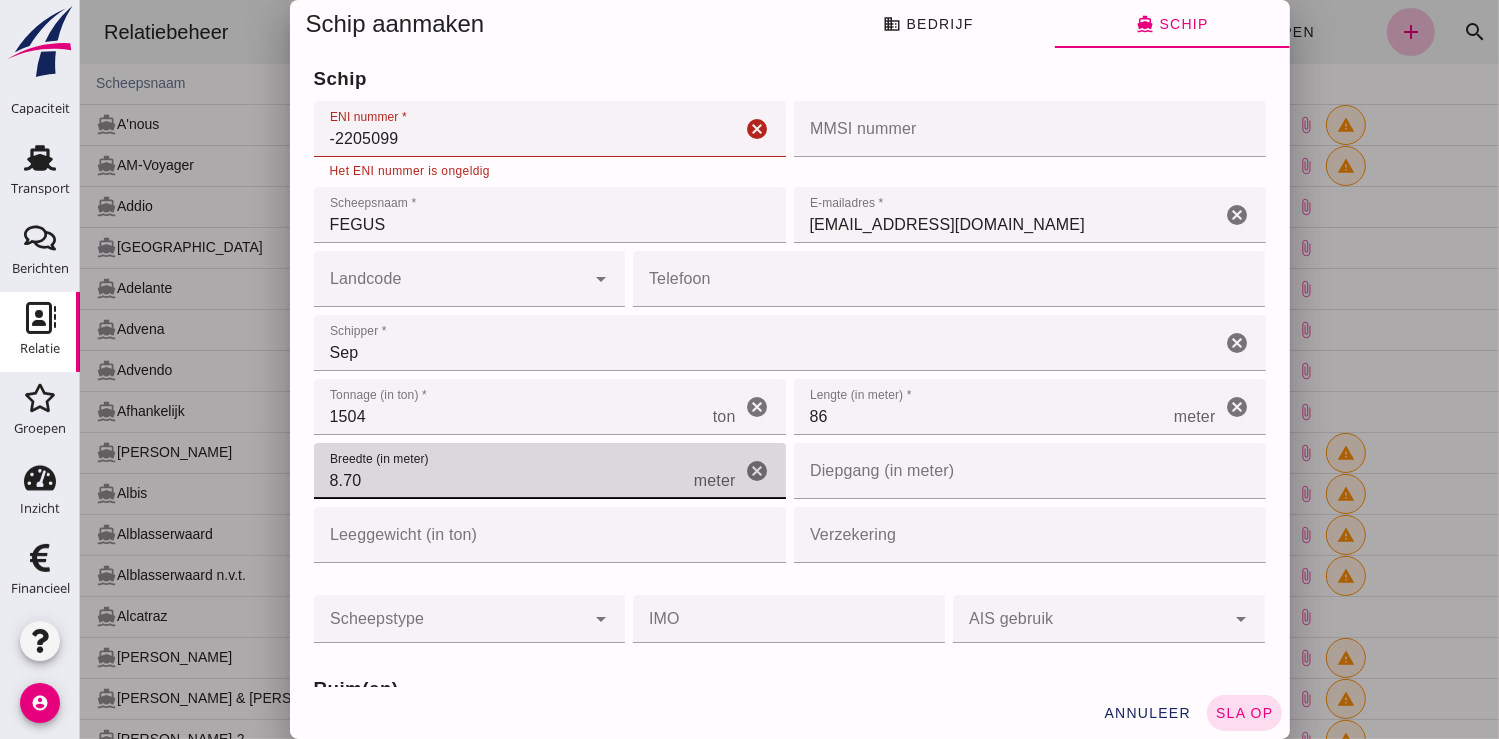 type on "8.7" 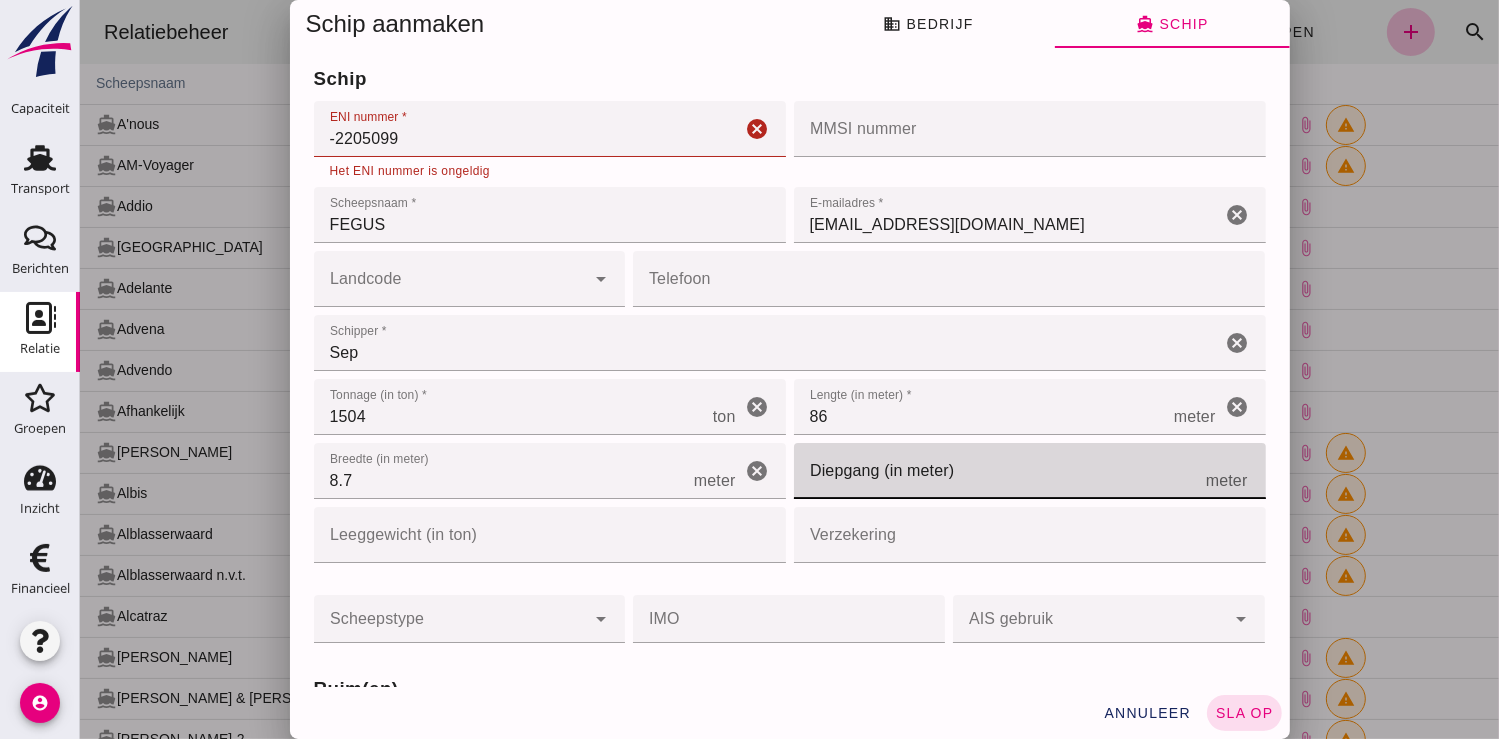 click on "Diepgang (in meter)" 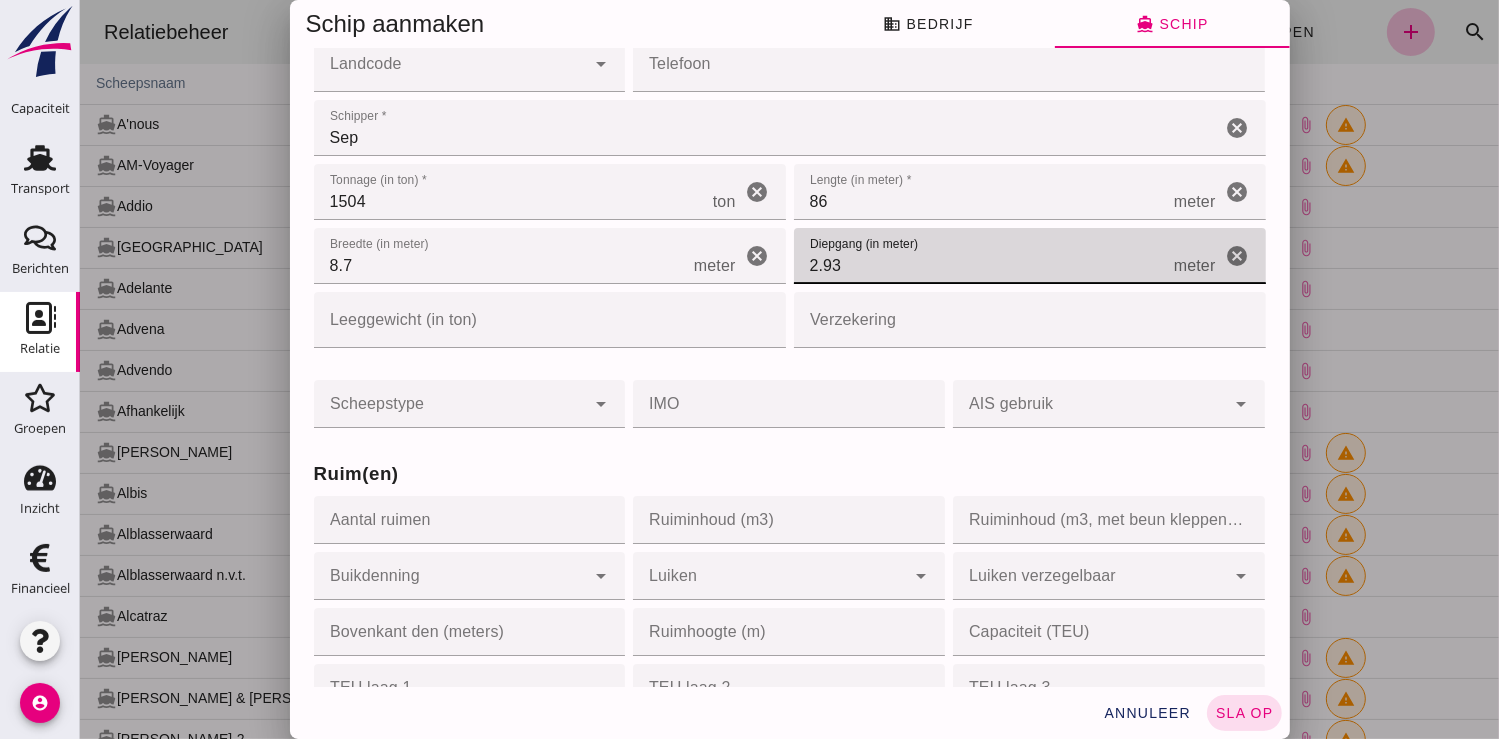 scroll, scrollTop: 222, scrollLeft: 0, axis: vertical 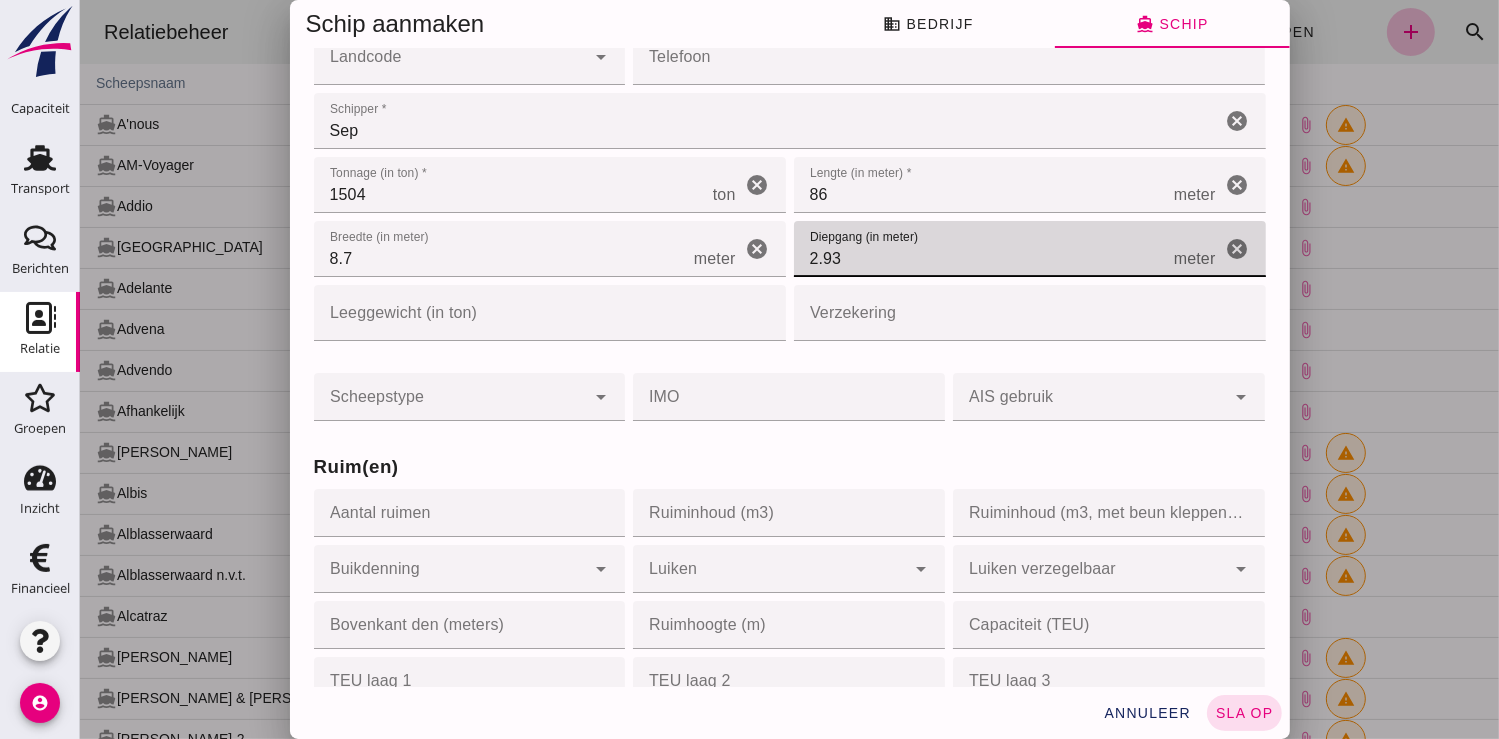 type on "2.93" 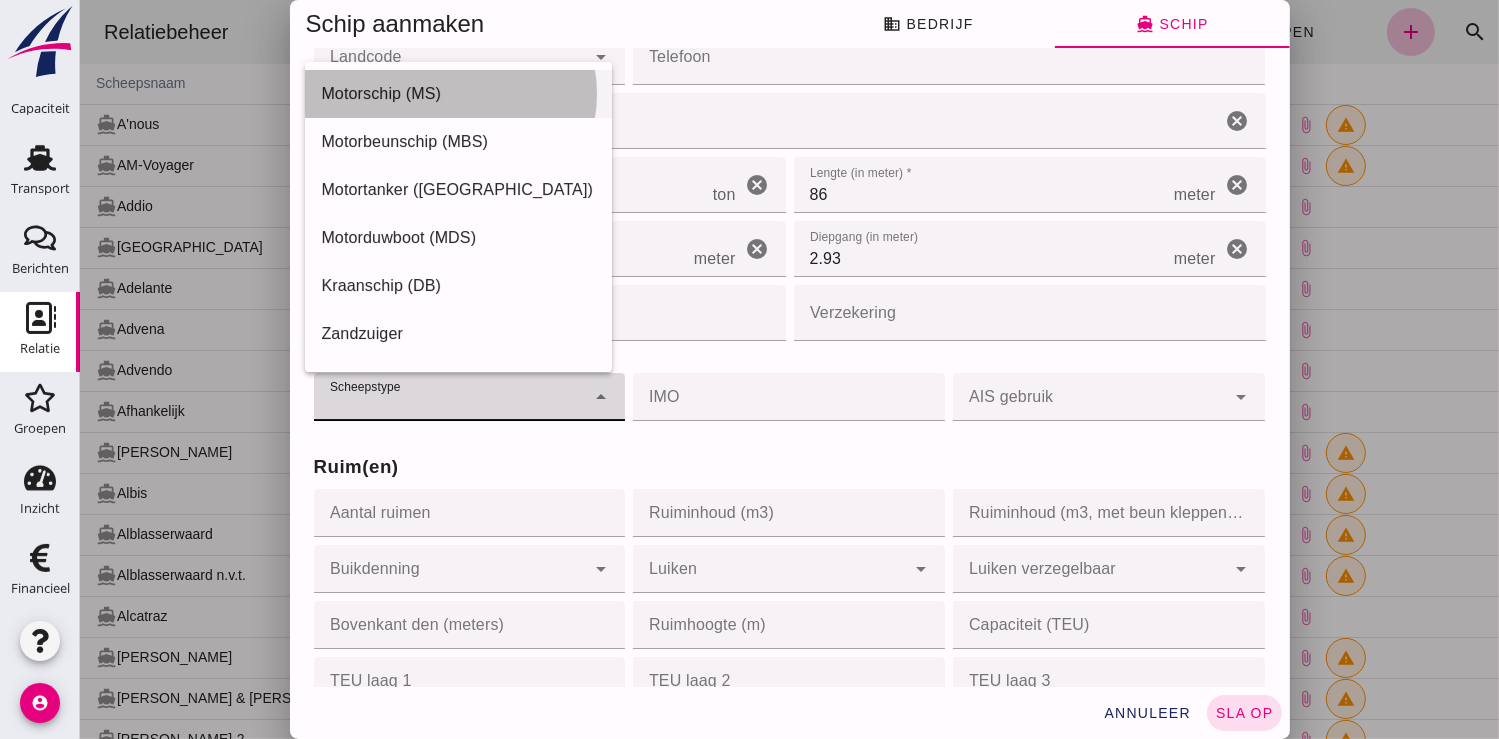 click on "Motorschip (MS)" at bounding box center (457, 94) 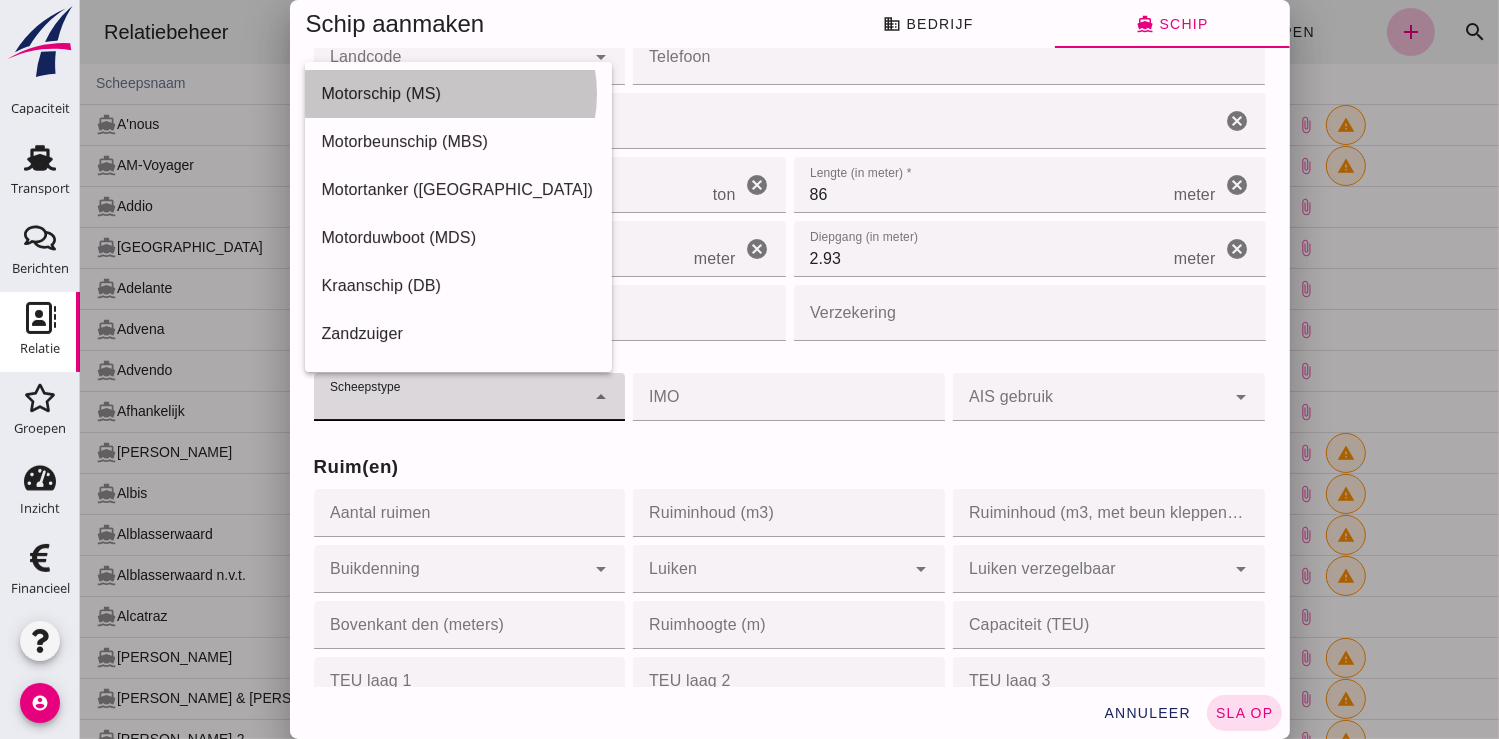 type on "motor_ship" 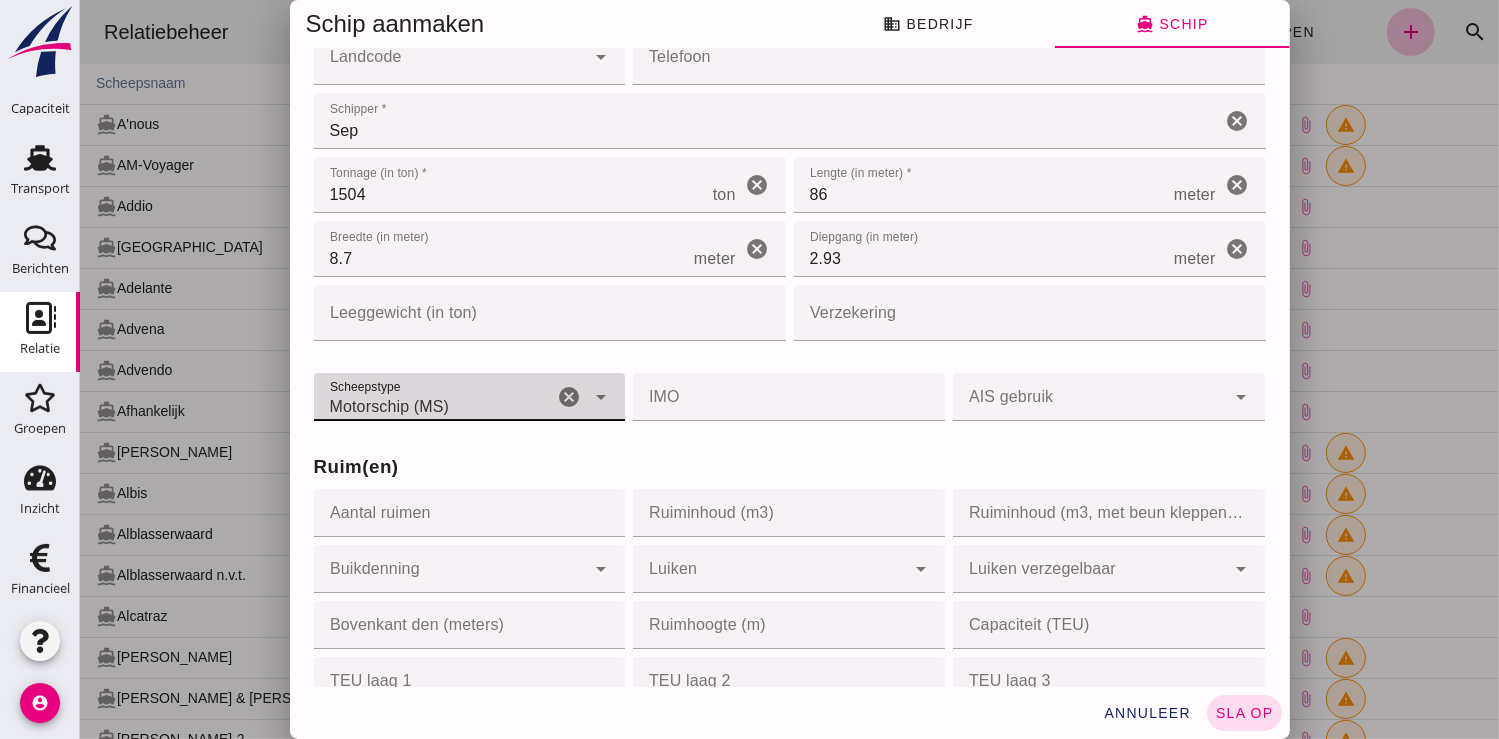 click on "Aantal ruimen" 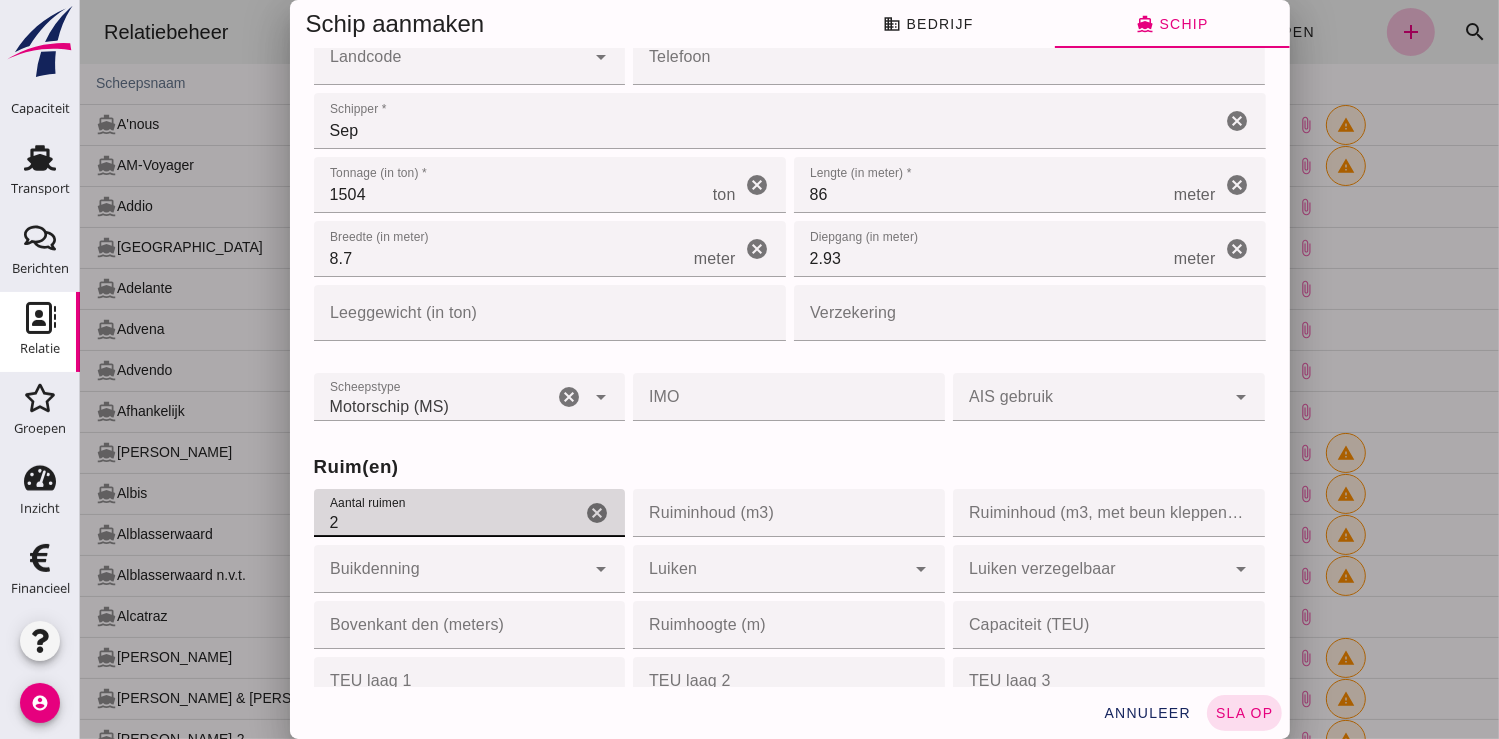 type on "2" 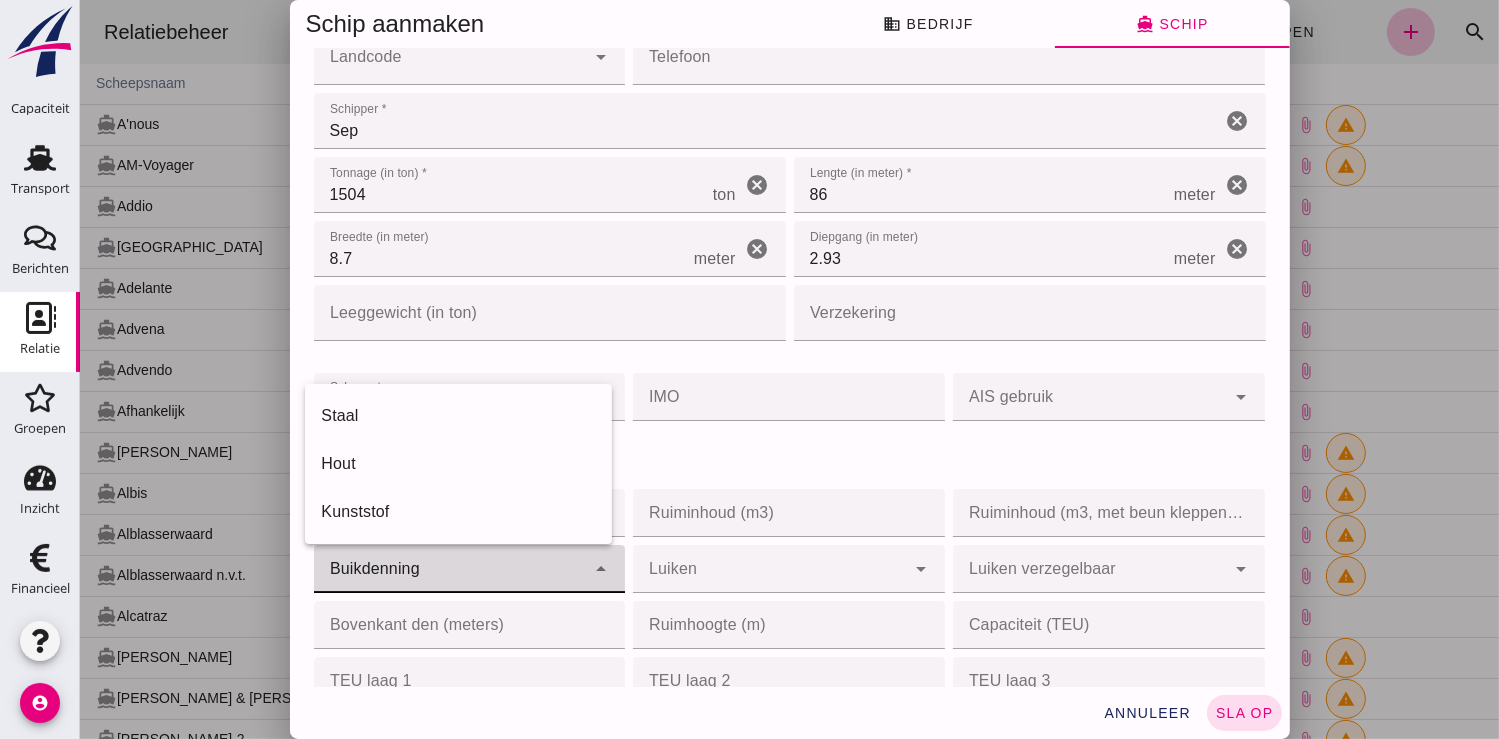 click 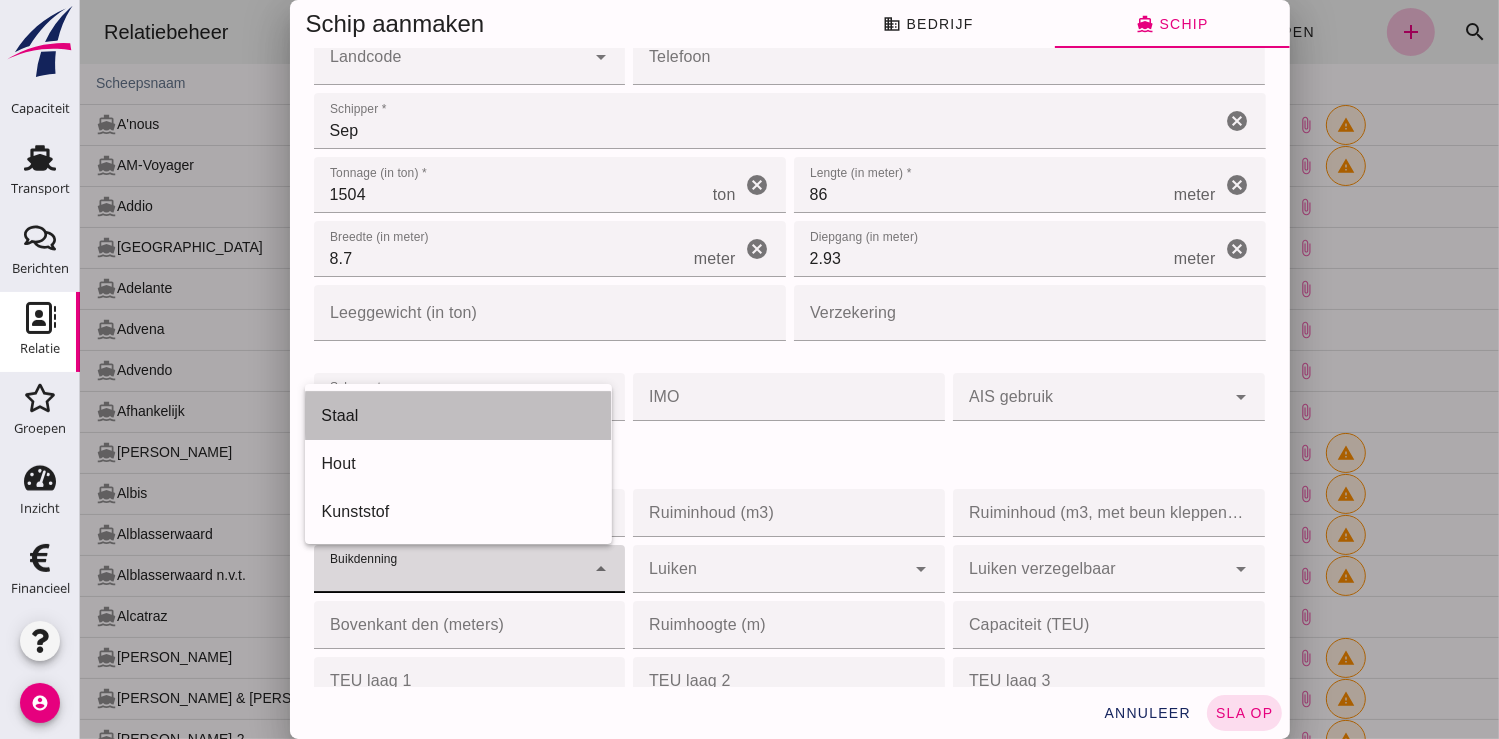 click on "Staal" at bounding box center (457, 416) 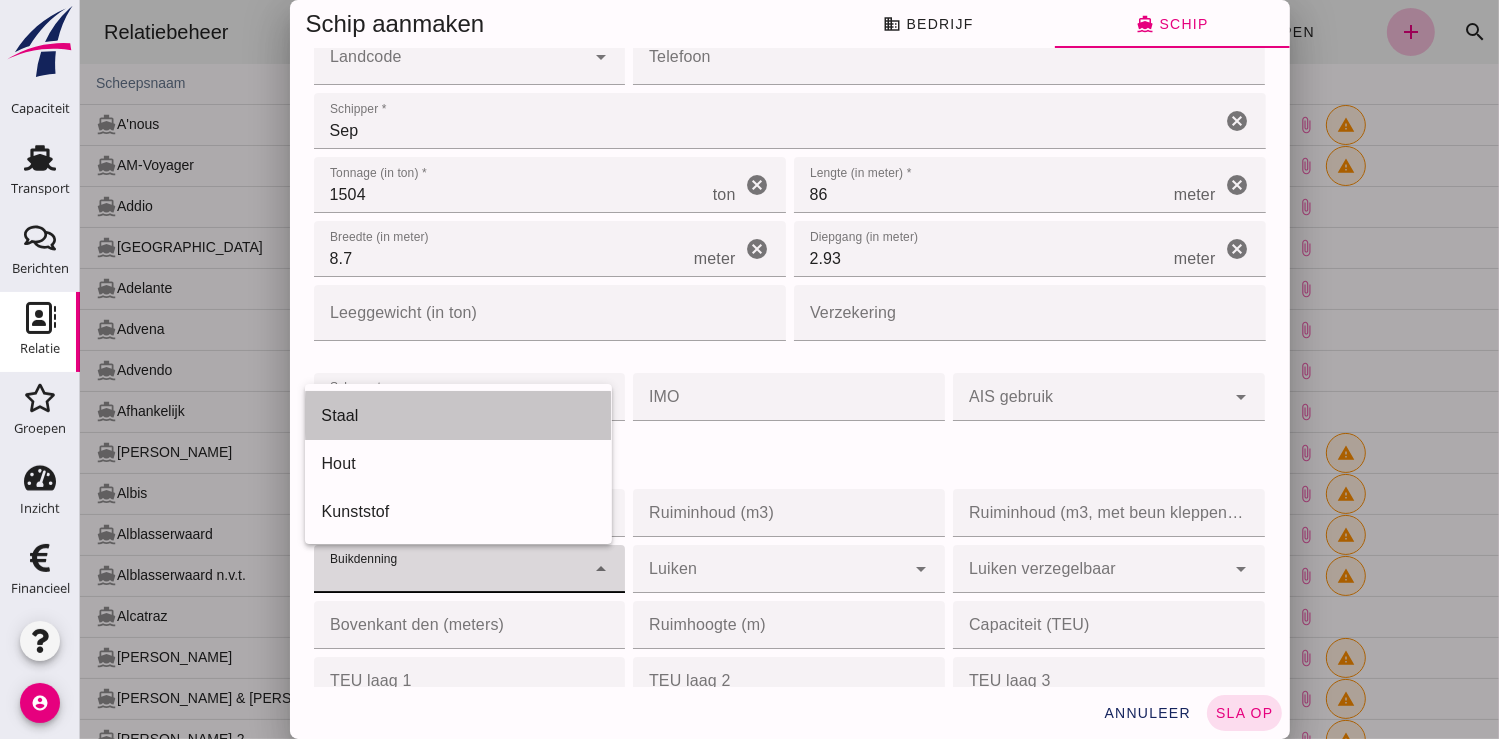 type on "steel" 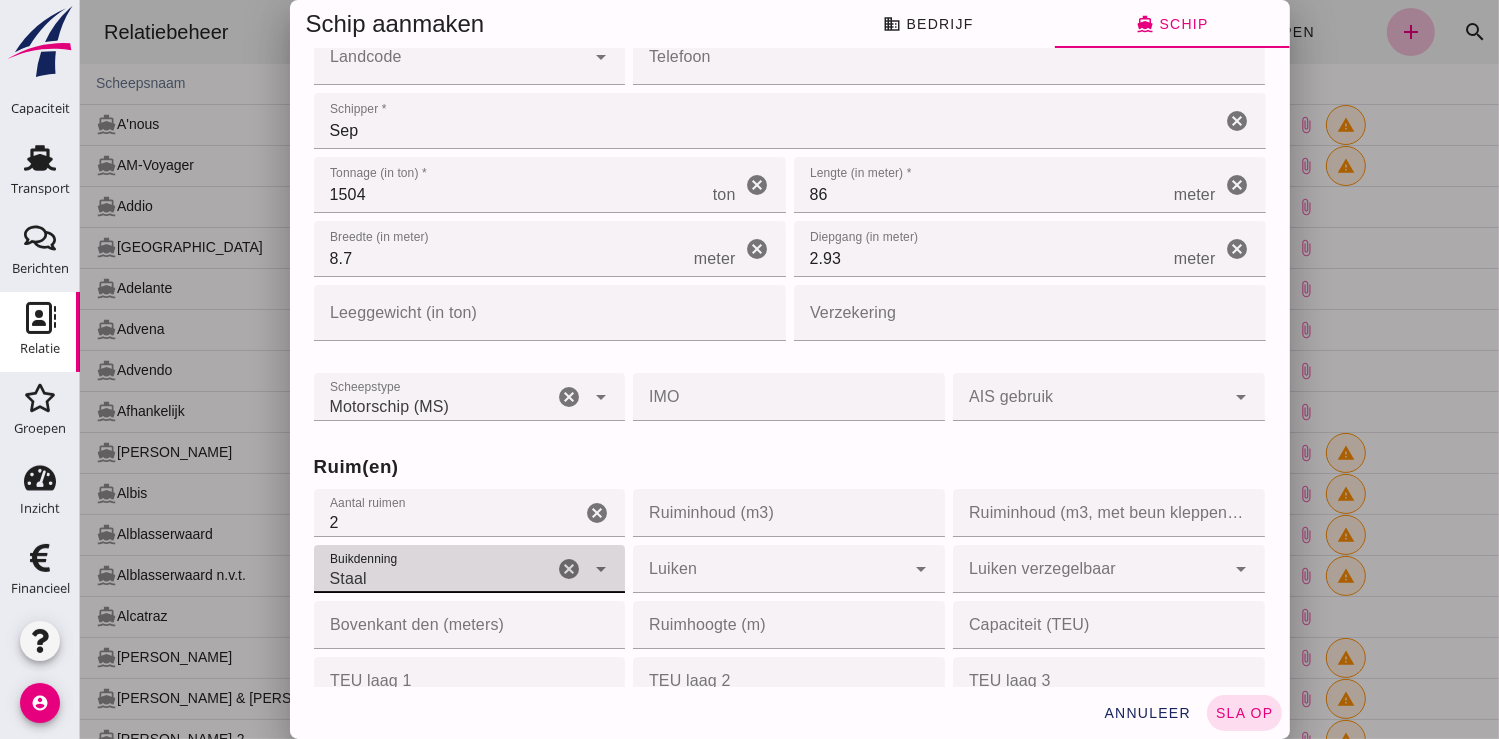 scroll, scrollTop: 444, scrollLeft: 0, axis: vertical 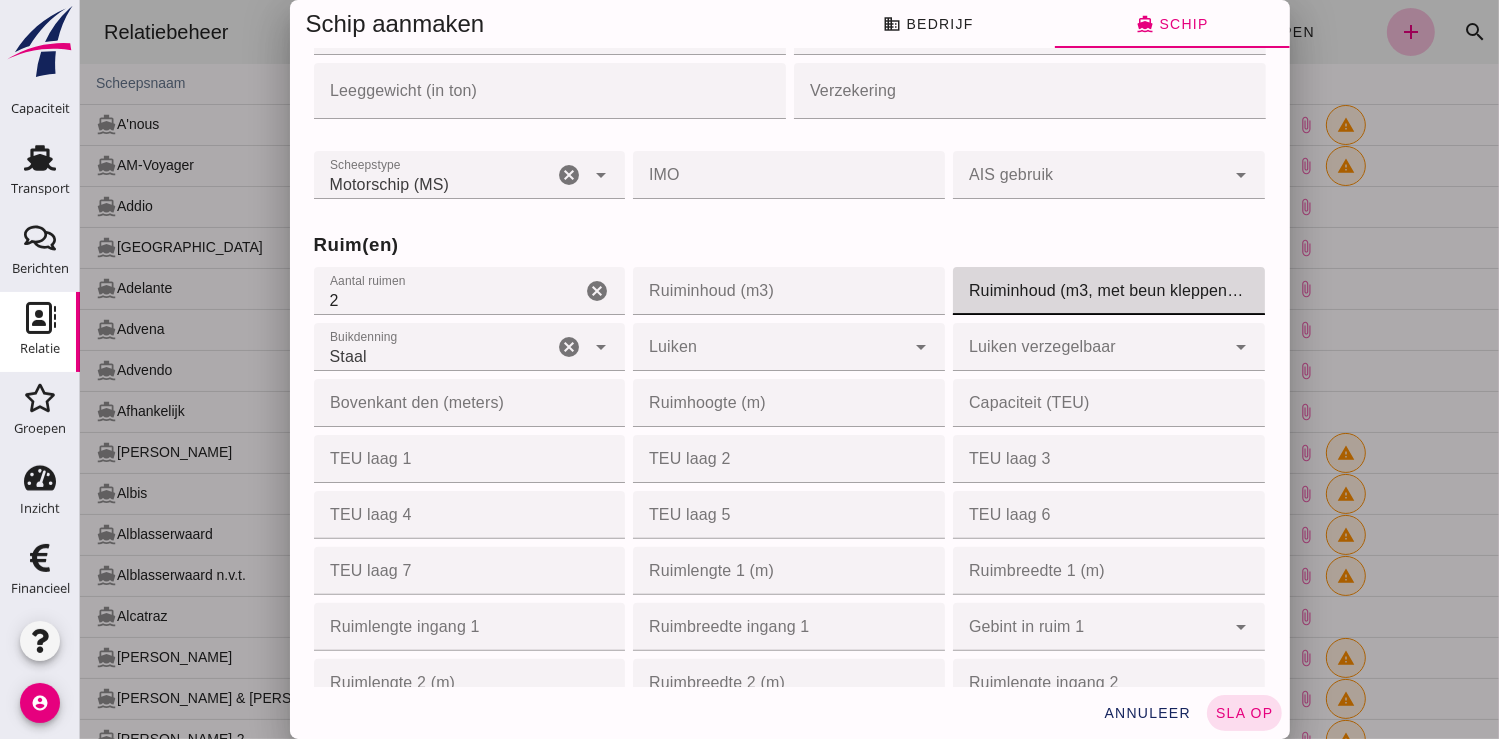 click on "Ruiminhoud (m3, met beun kleppen open)" 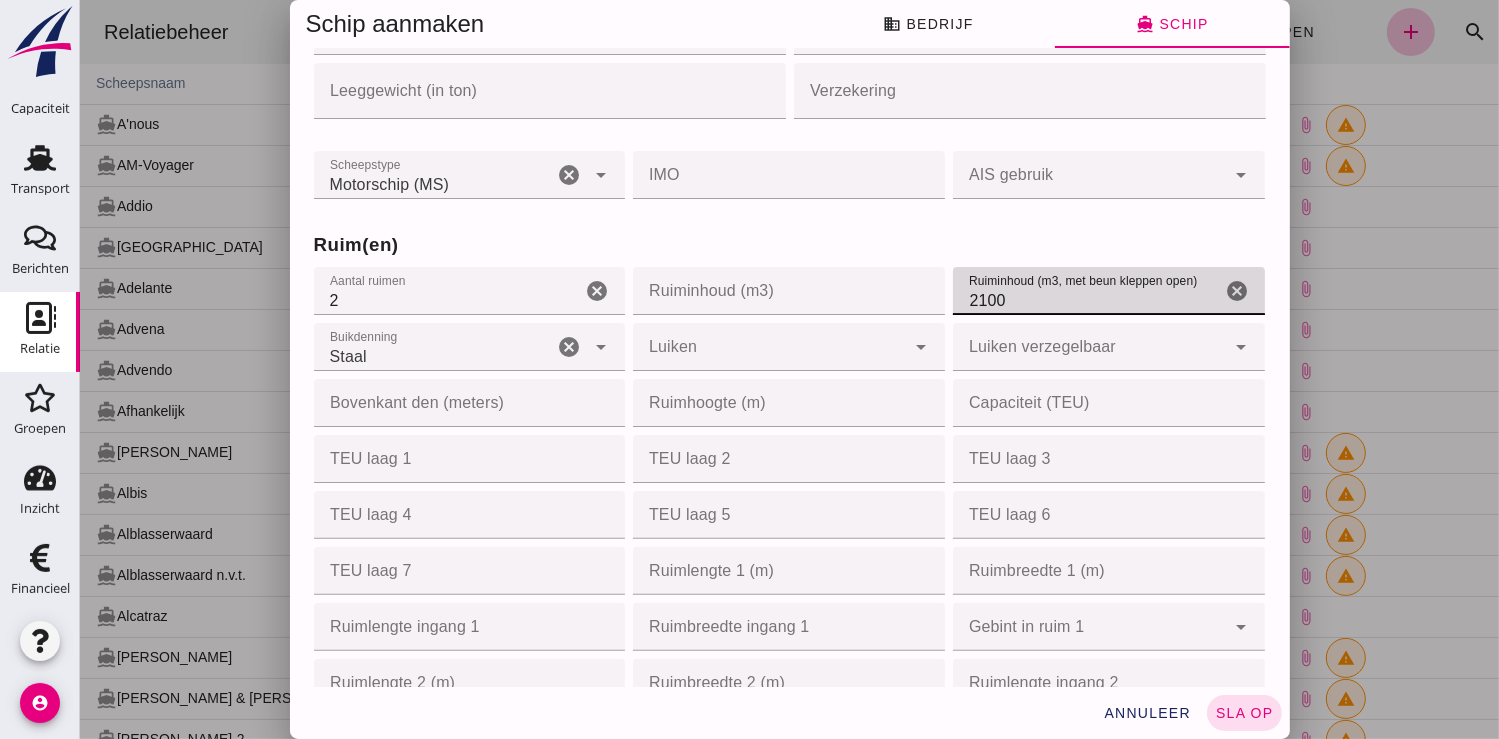 type on "2100" 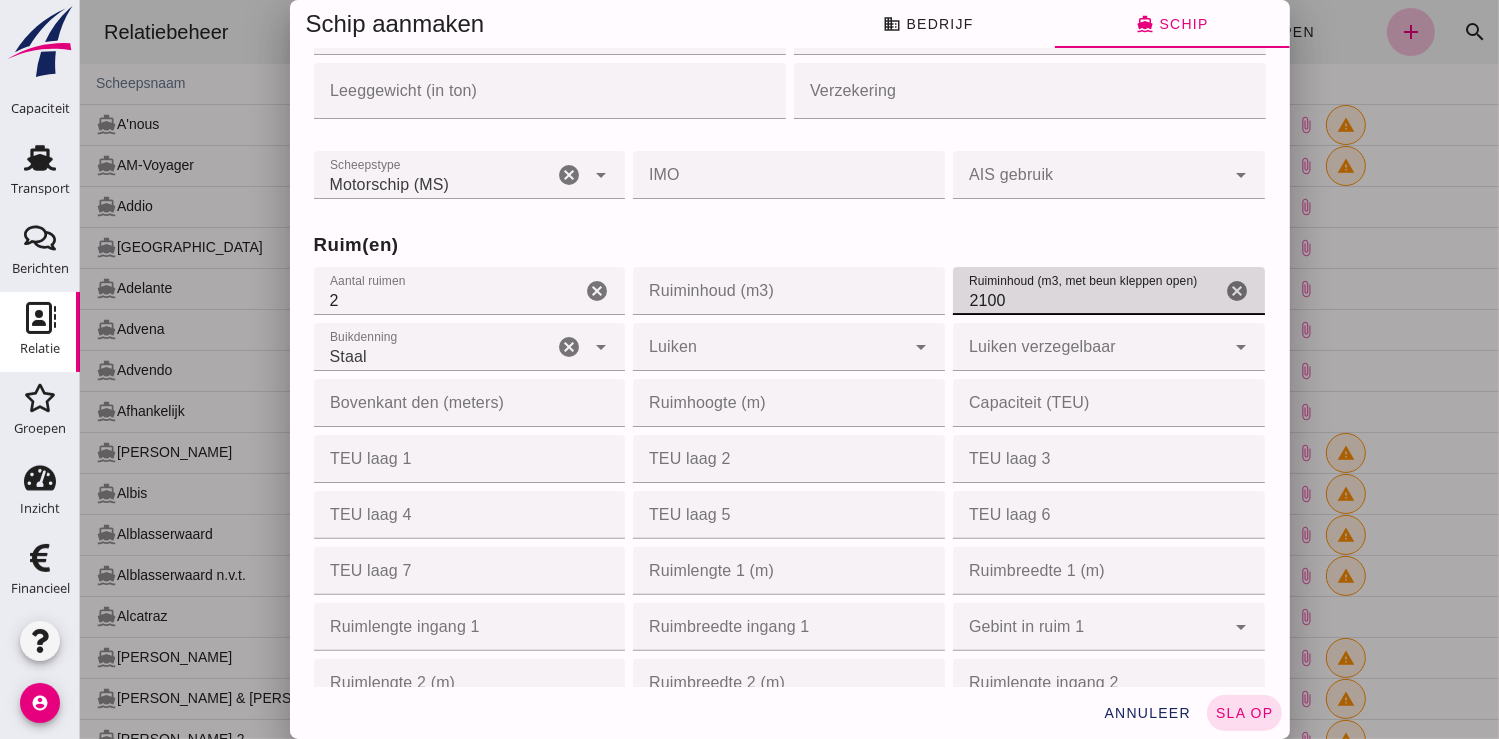click 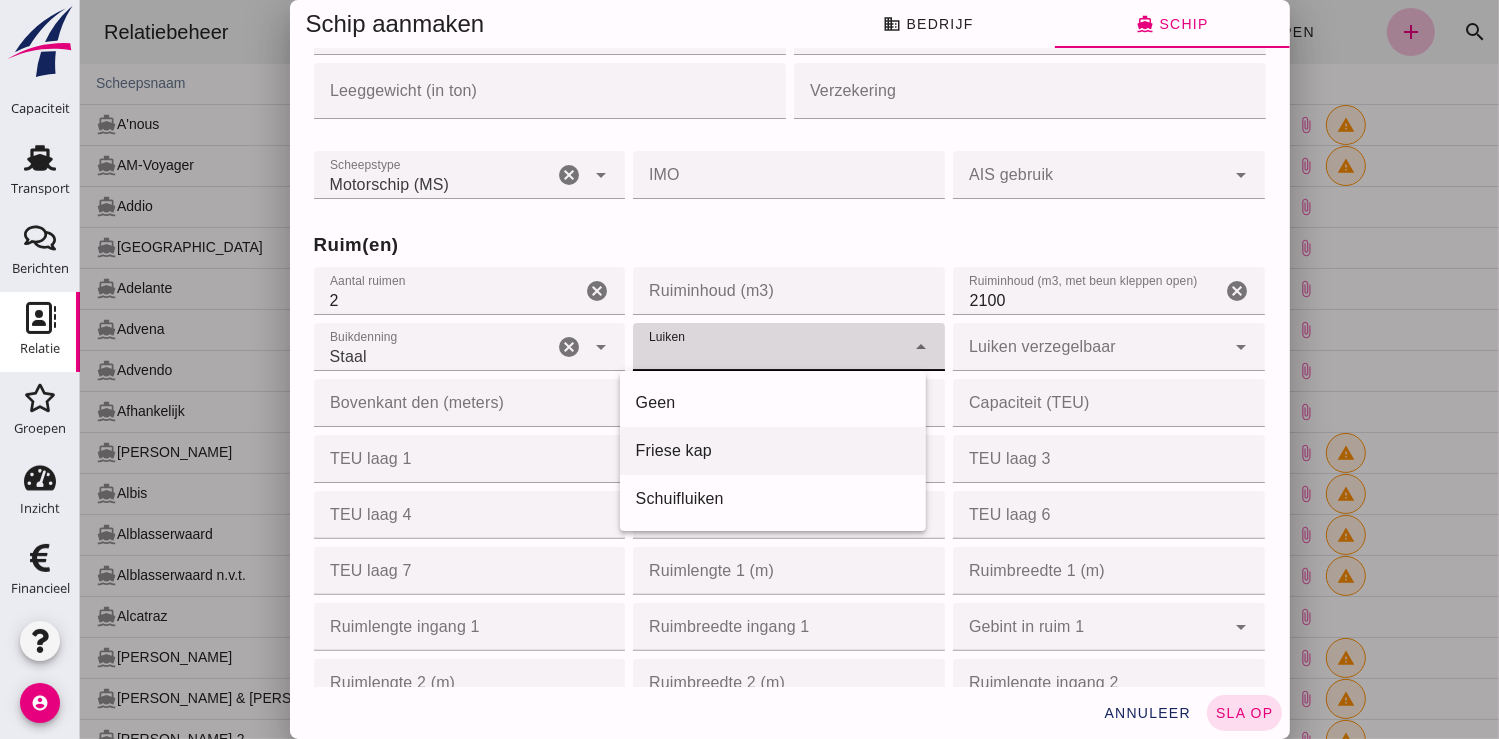 click on "Friese kap" at bounding box center [772, 451] 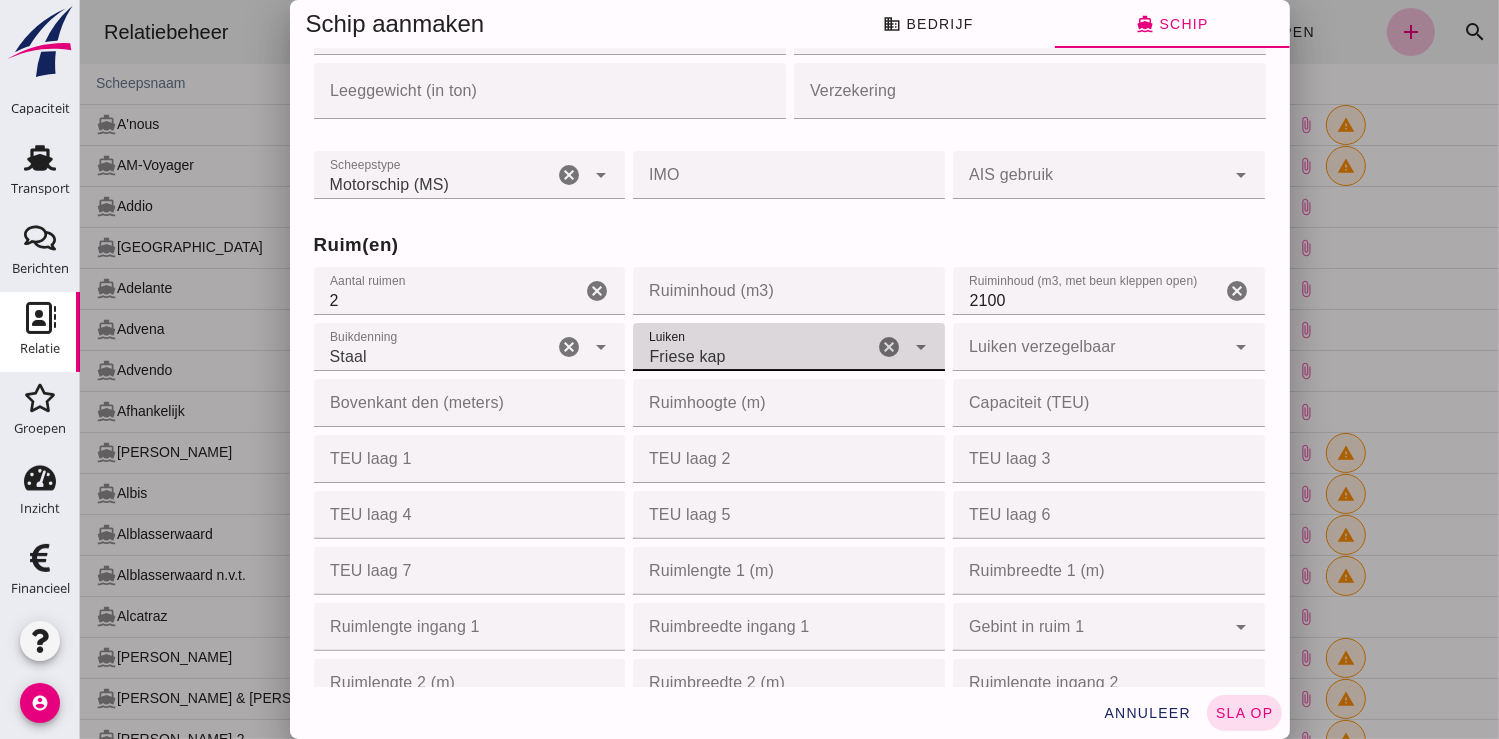 click on "Ruiminhoud (m3)" 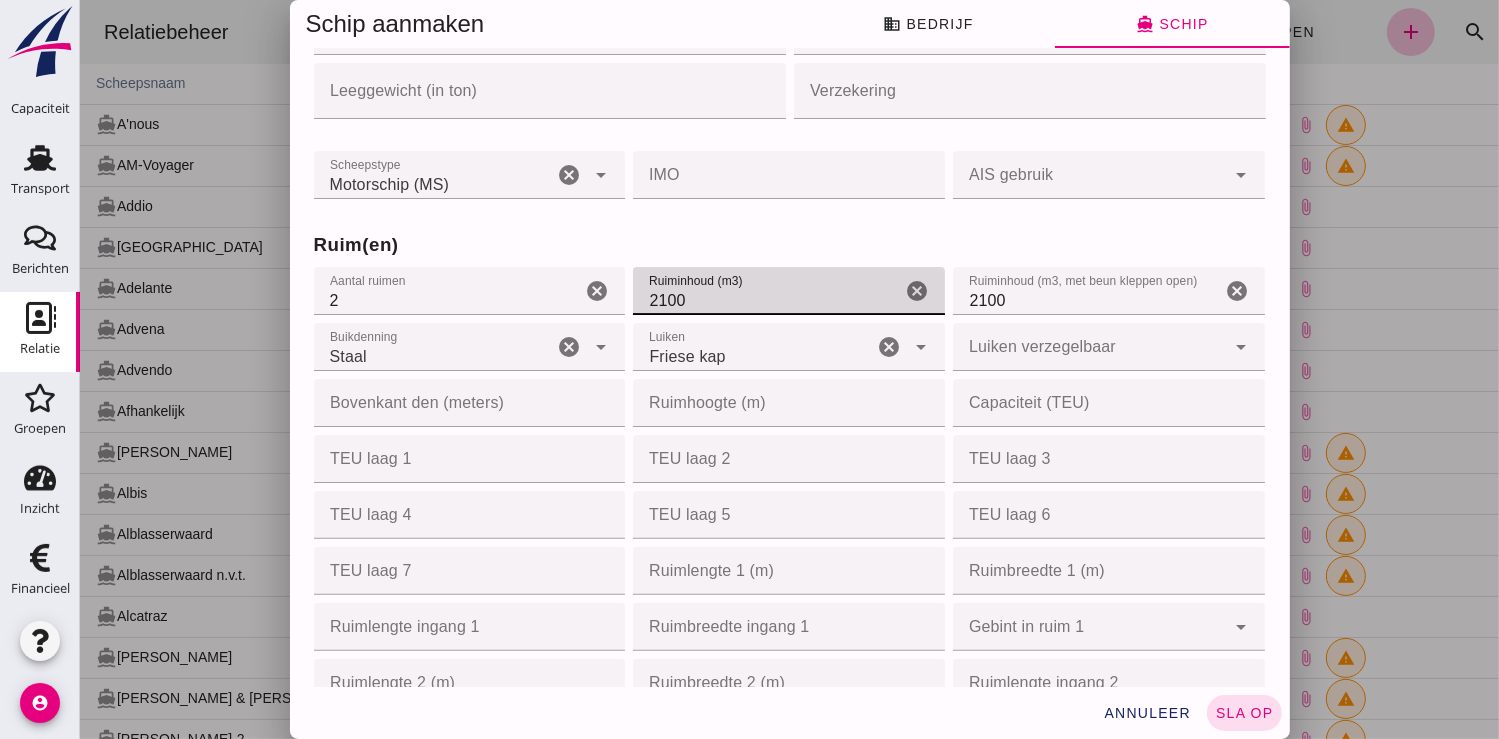 type on "2100" 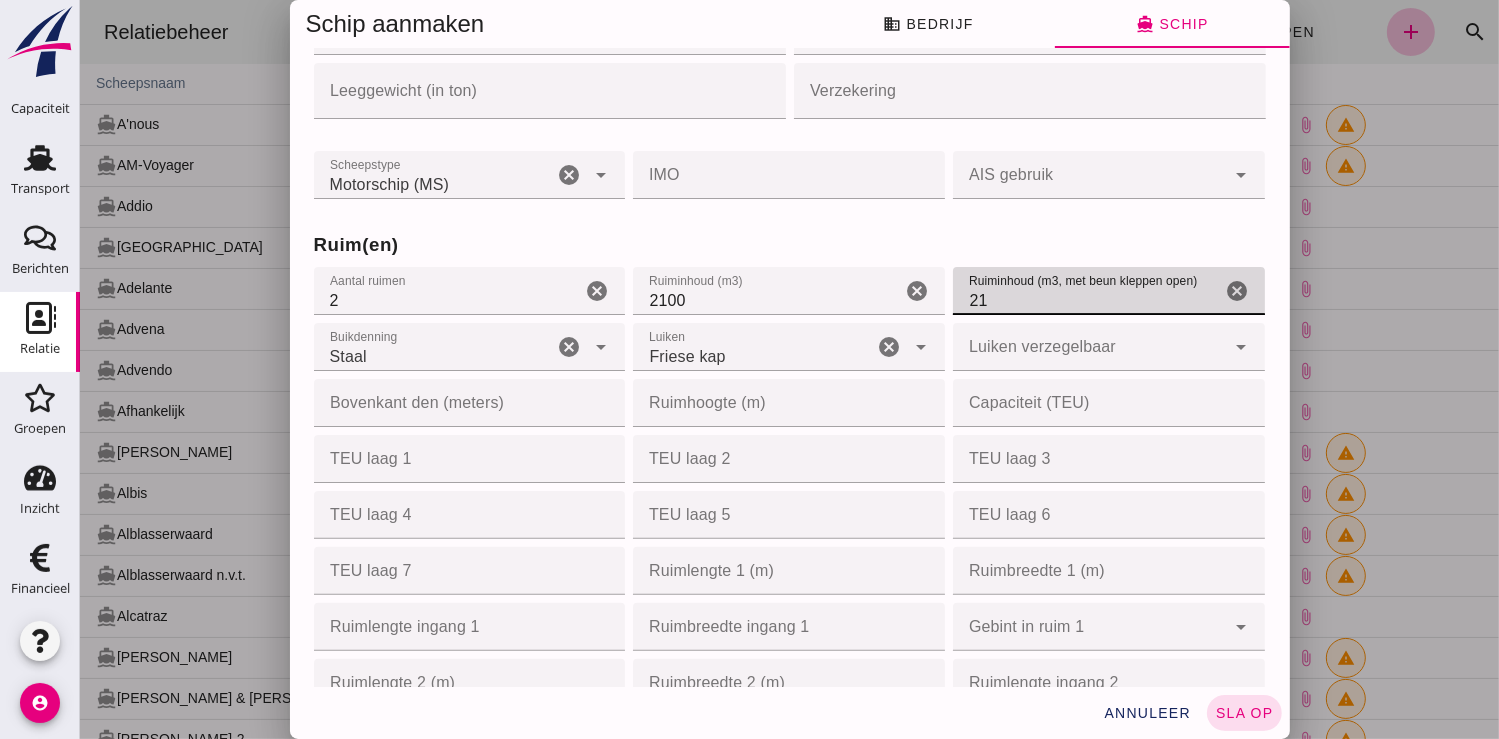 type on "2" 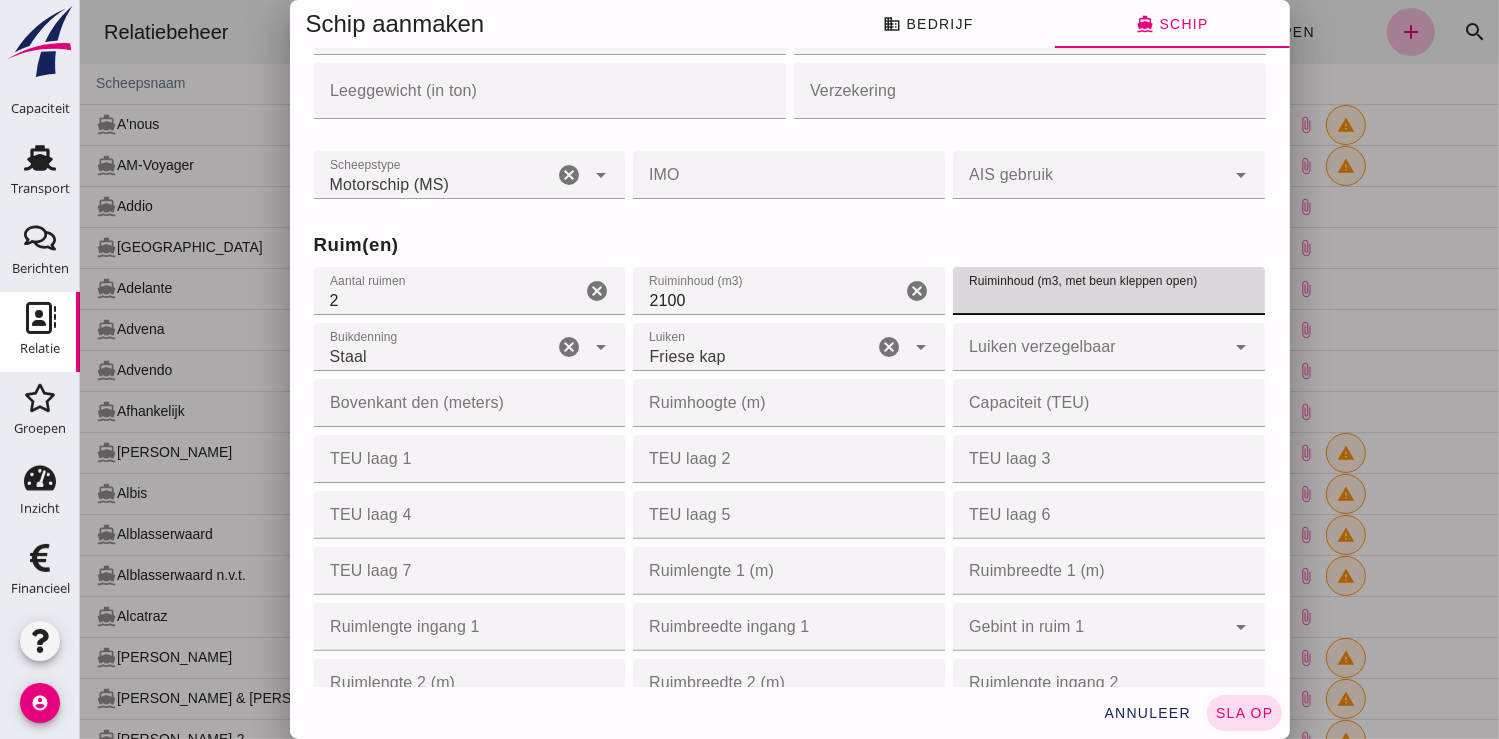 scroll, scrollTop: 777, scrollLeft: 0, axis: vertical 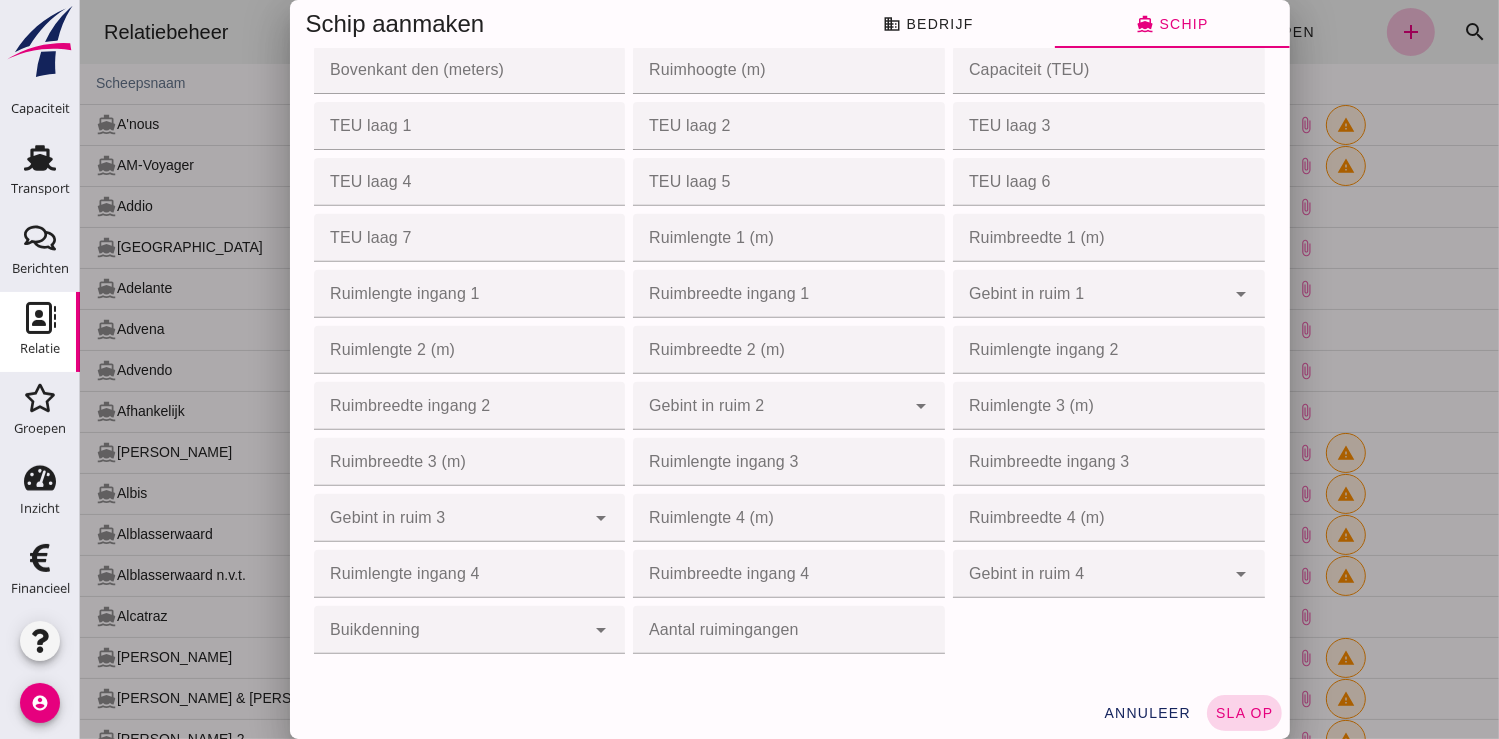 type 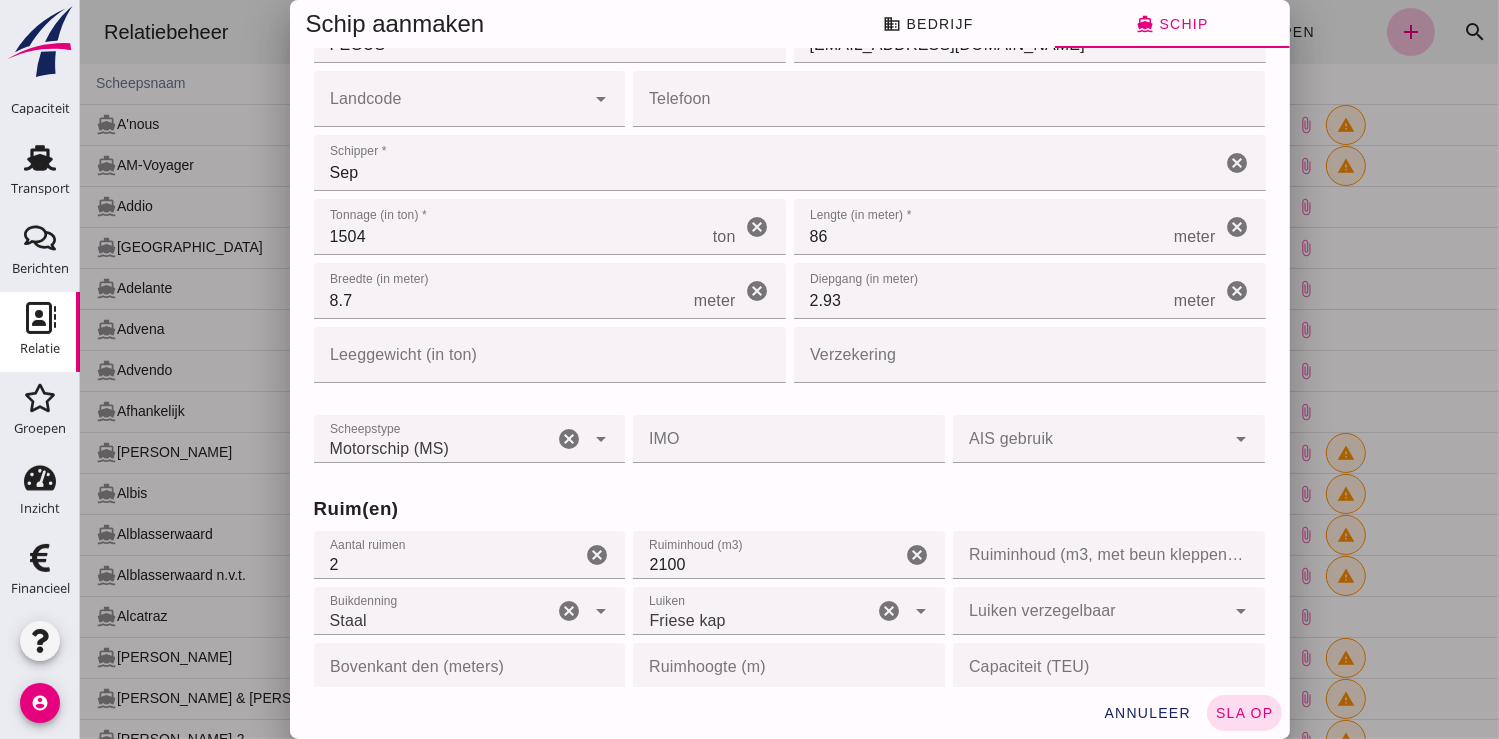 scroll, scrollTop: 0, scrollLeft: 0, axis: both 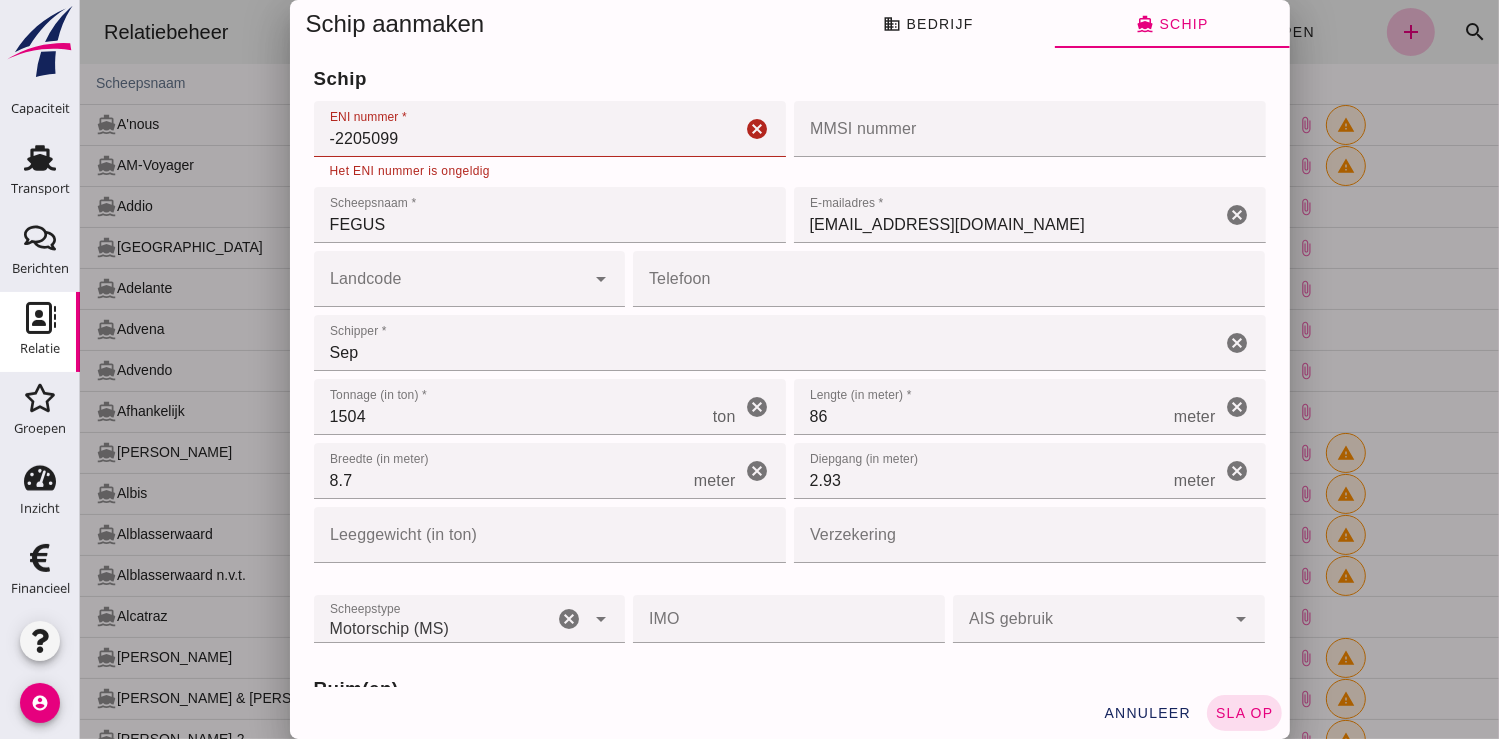 click on "-2205099" 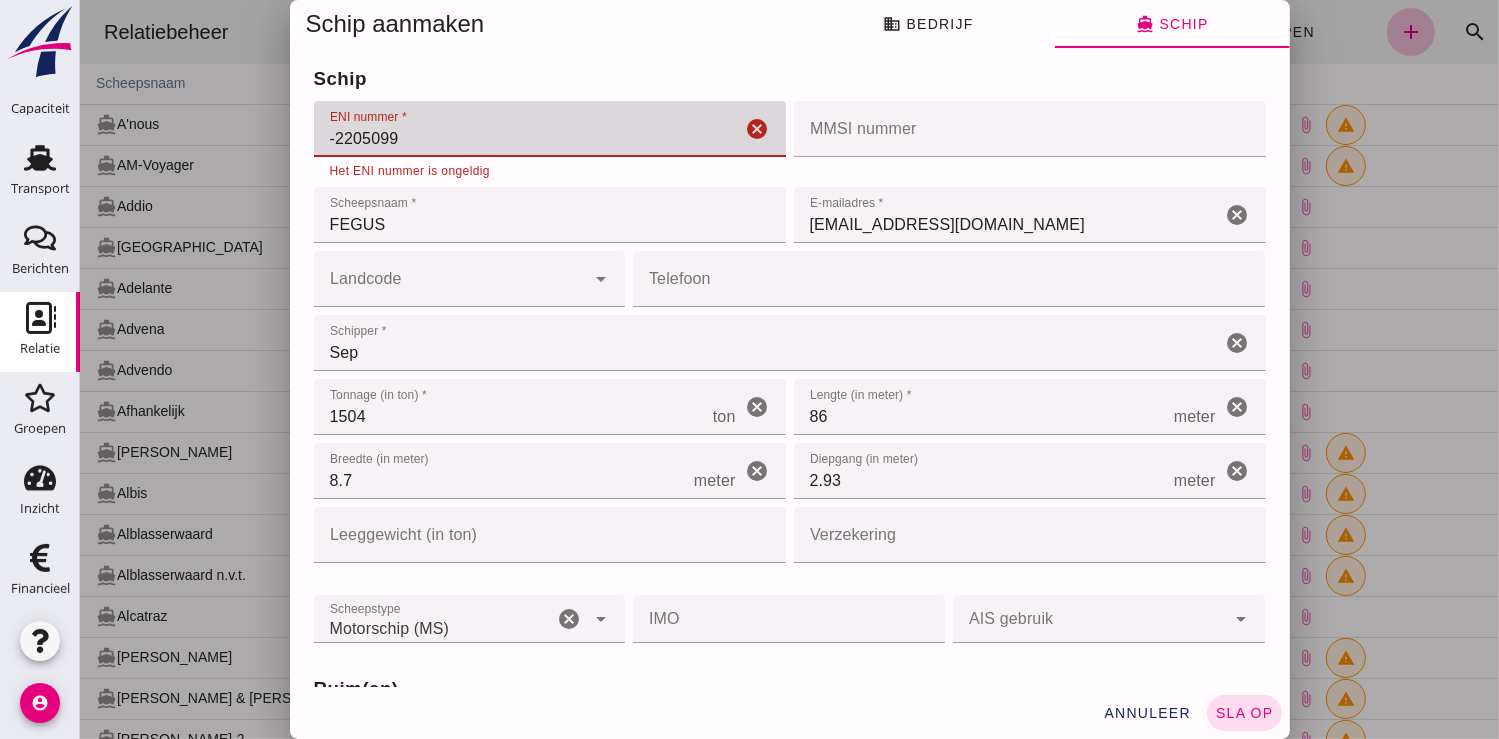 click on "-2205099" 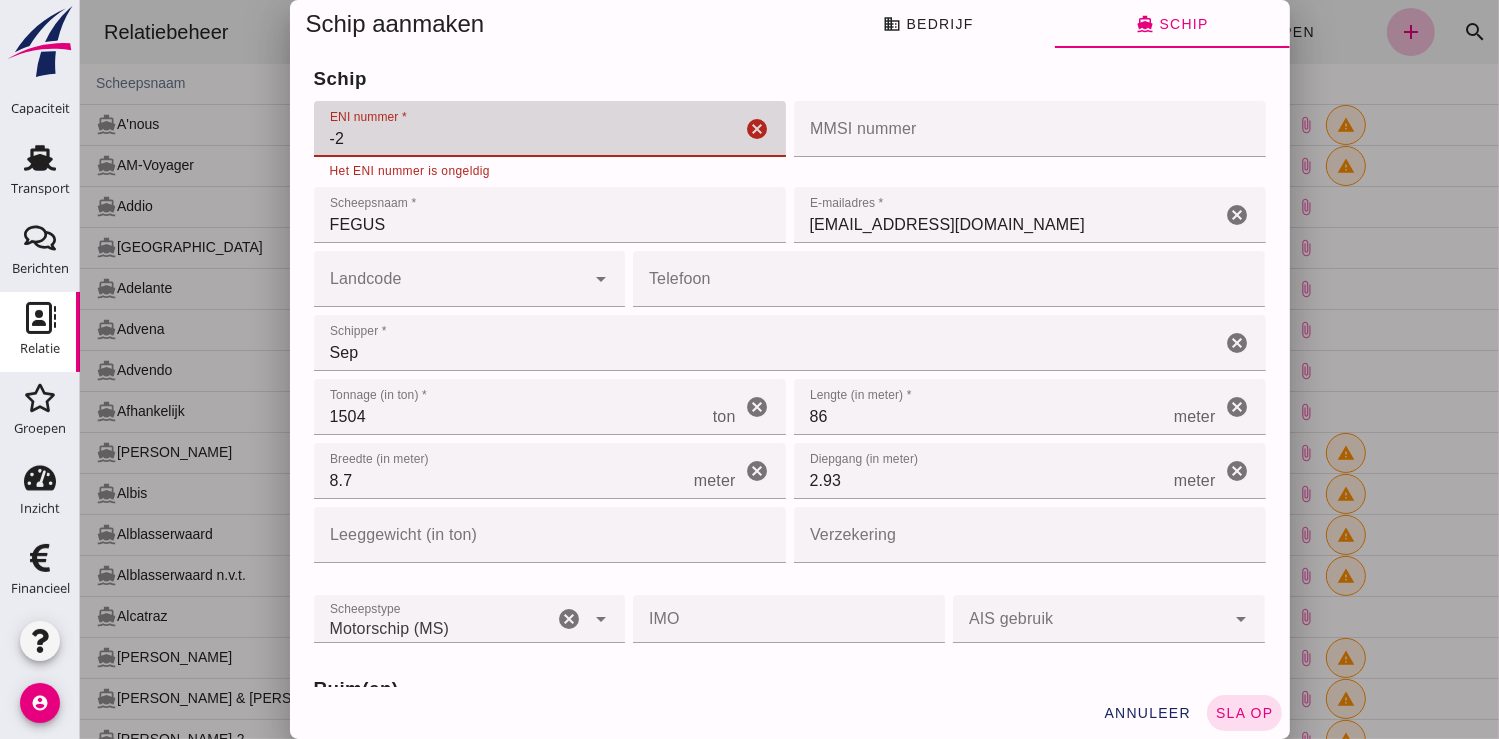 type on "-" 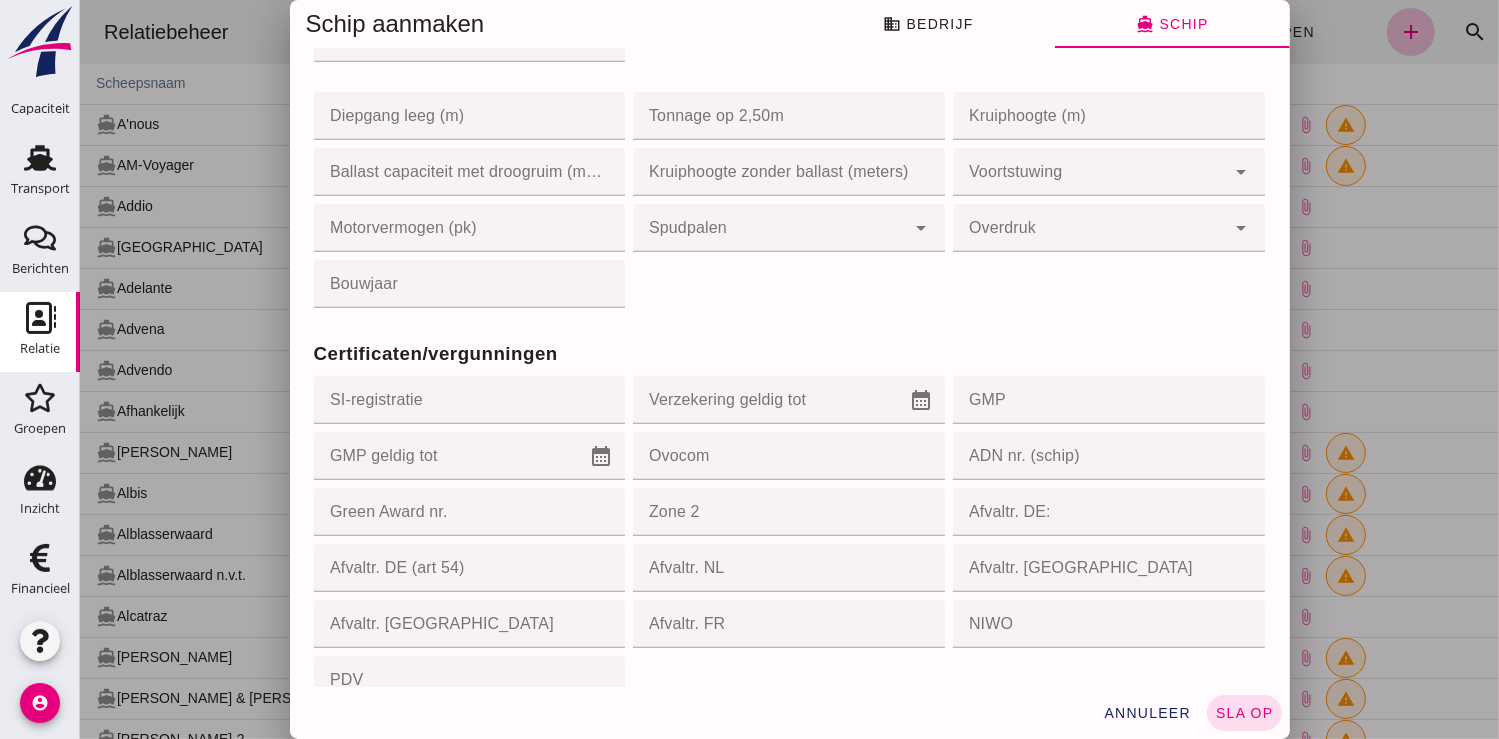 scroll, scrollTop: 1935, scrollLeft: 0, axis: vertical 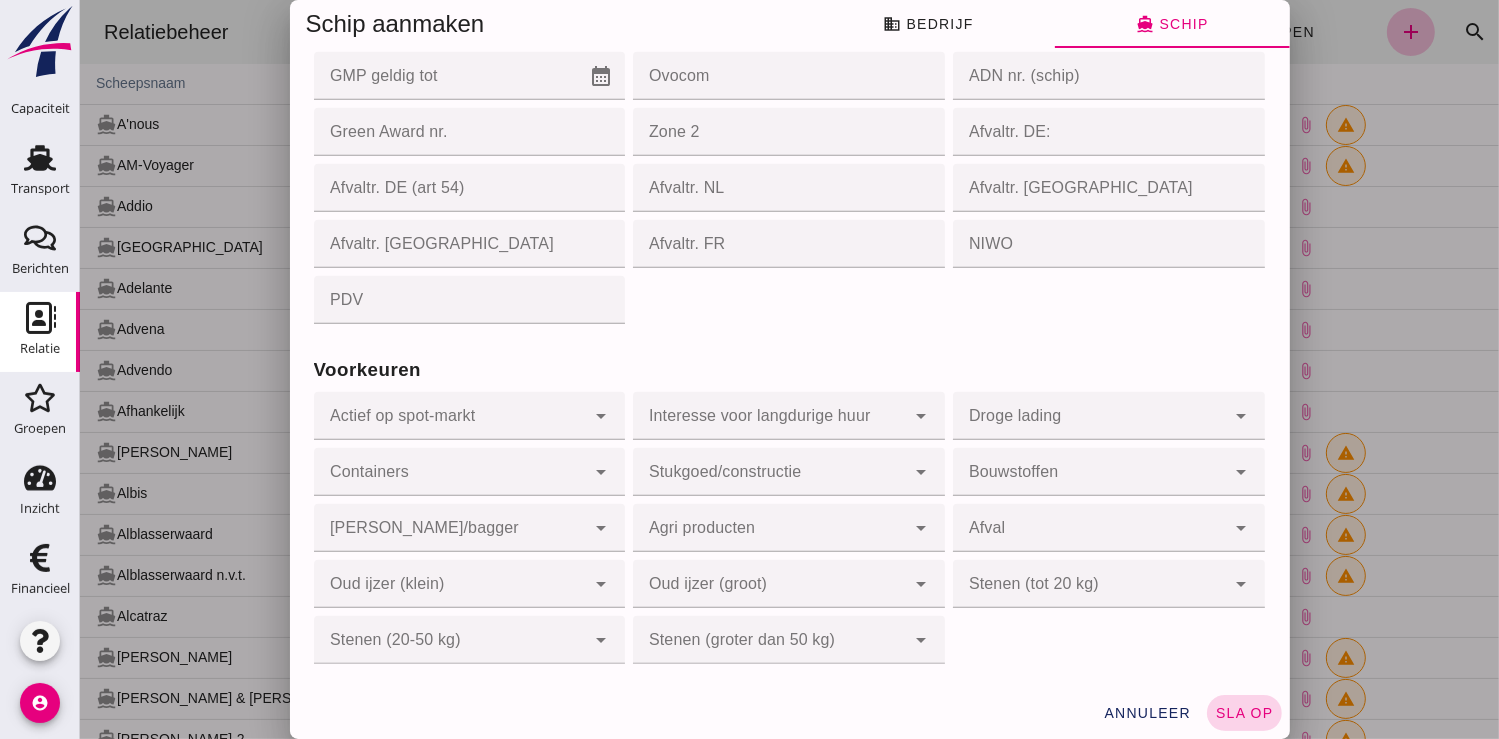 type on "2205099" 